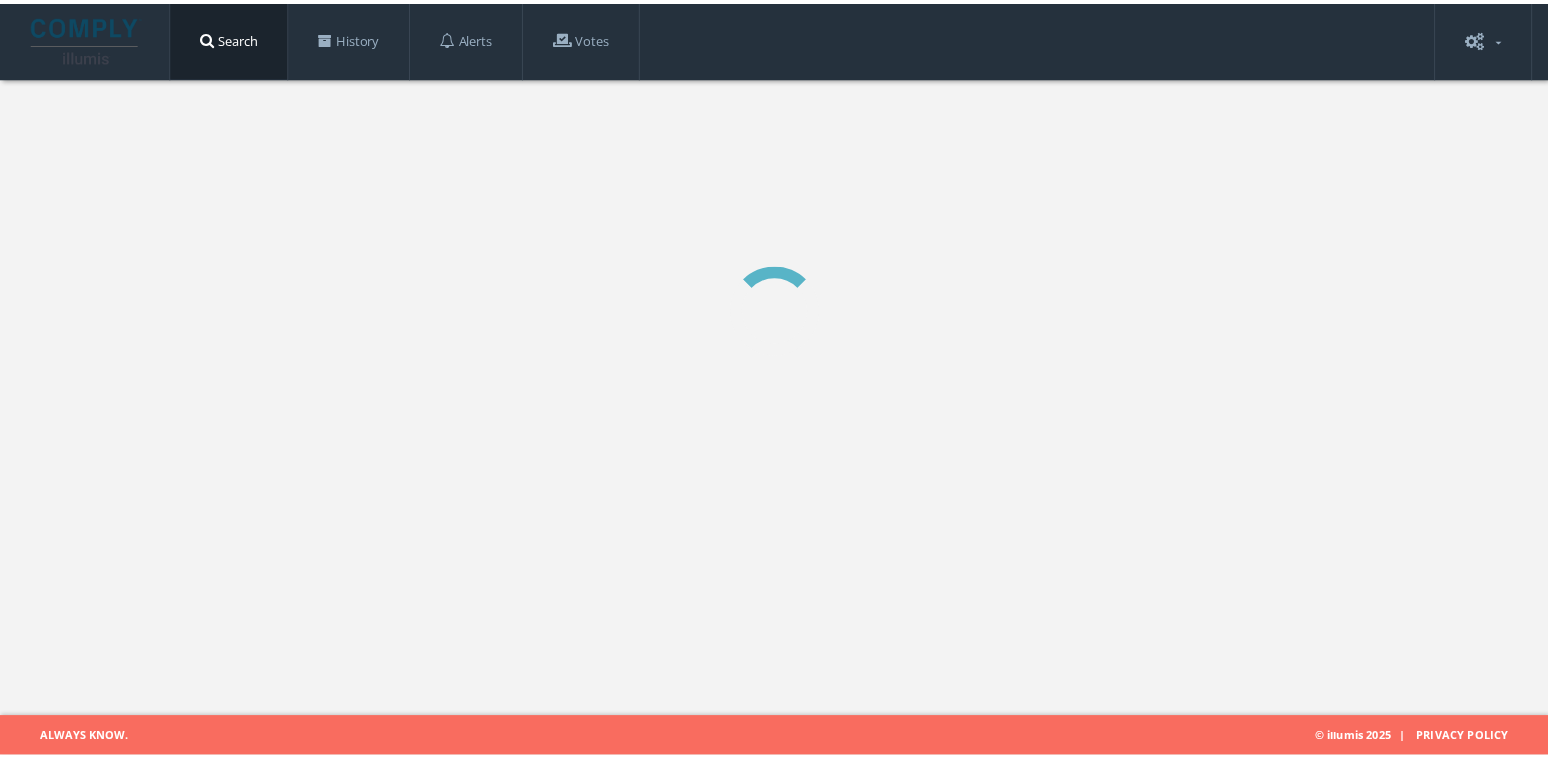 scroll, scrollTop: 0, scrollLeft: 0, axis: both 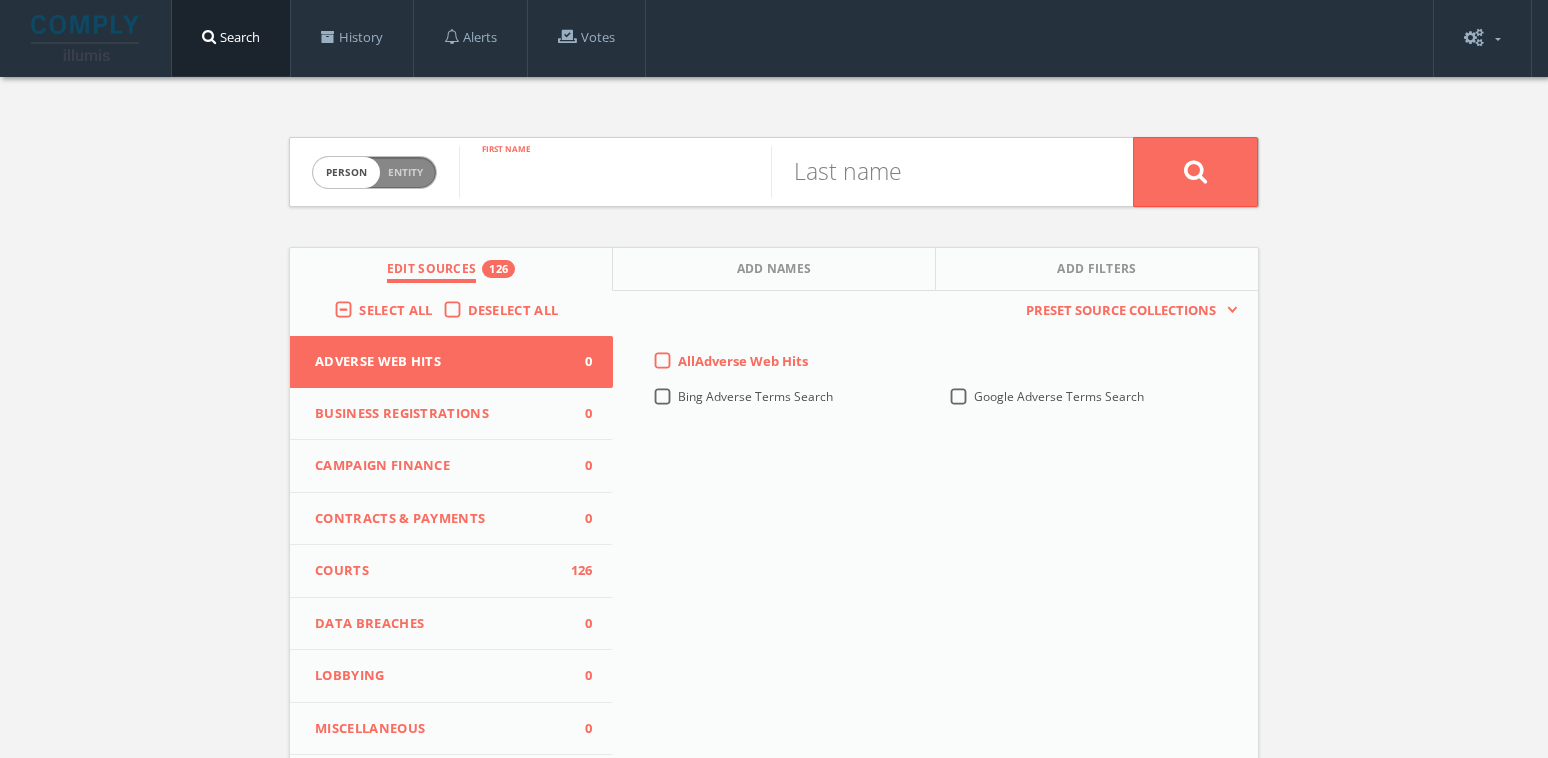 click at bounding box center [615, 172] 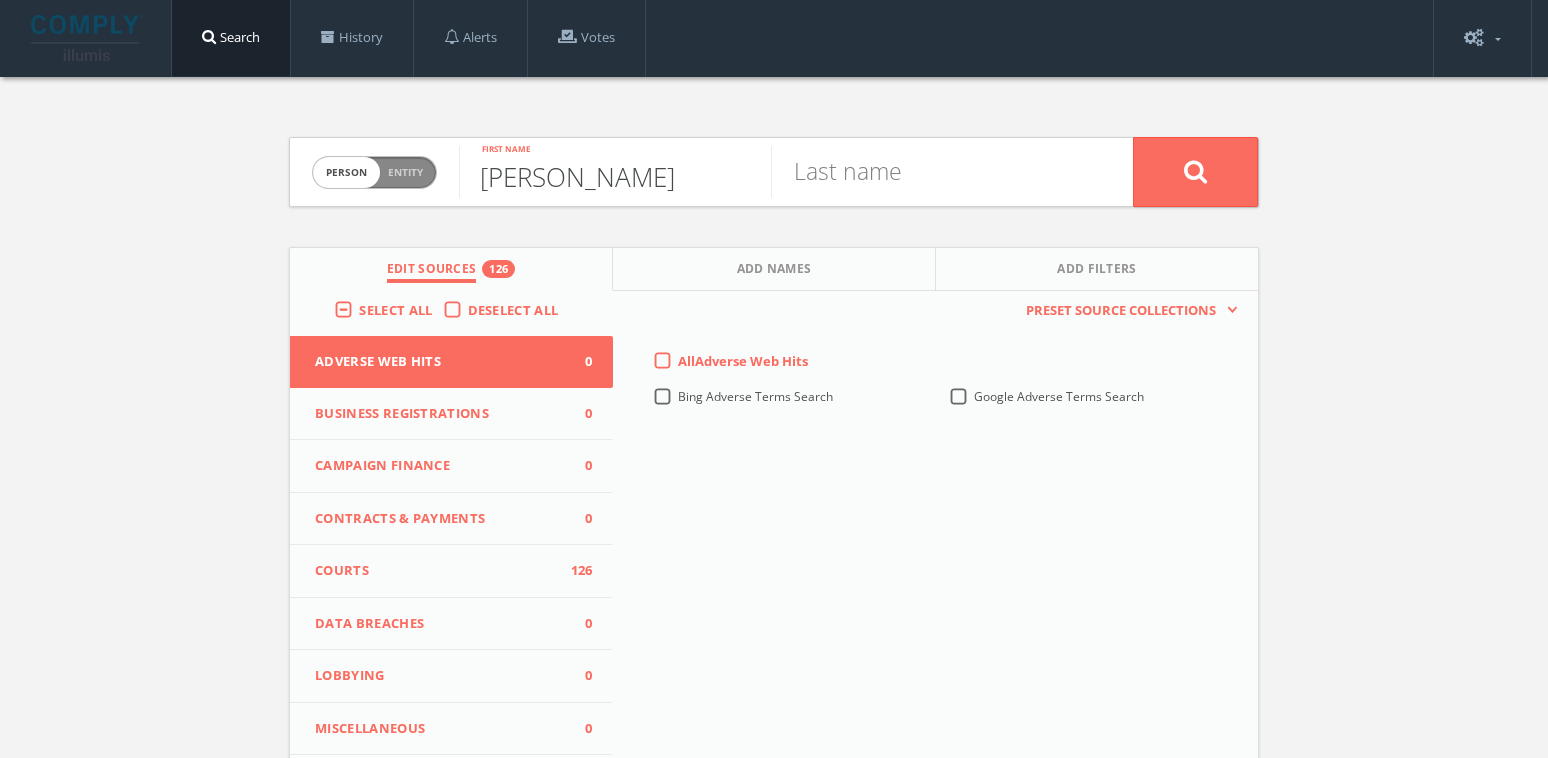 type on "[PERSON_NAME]" 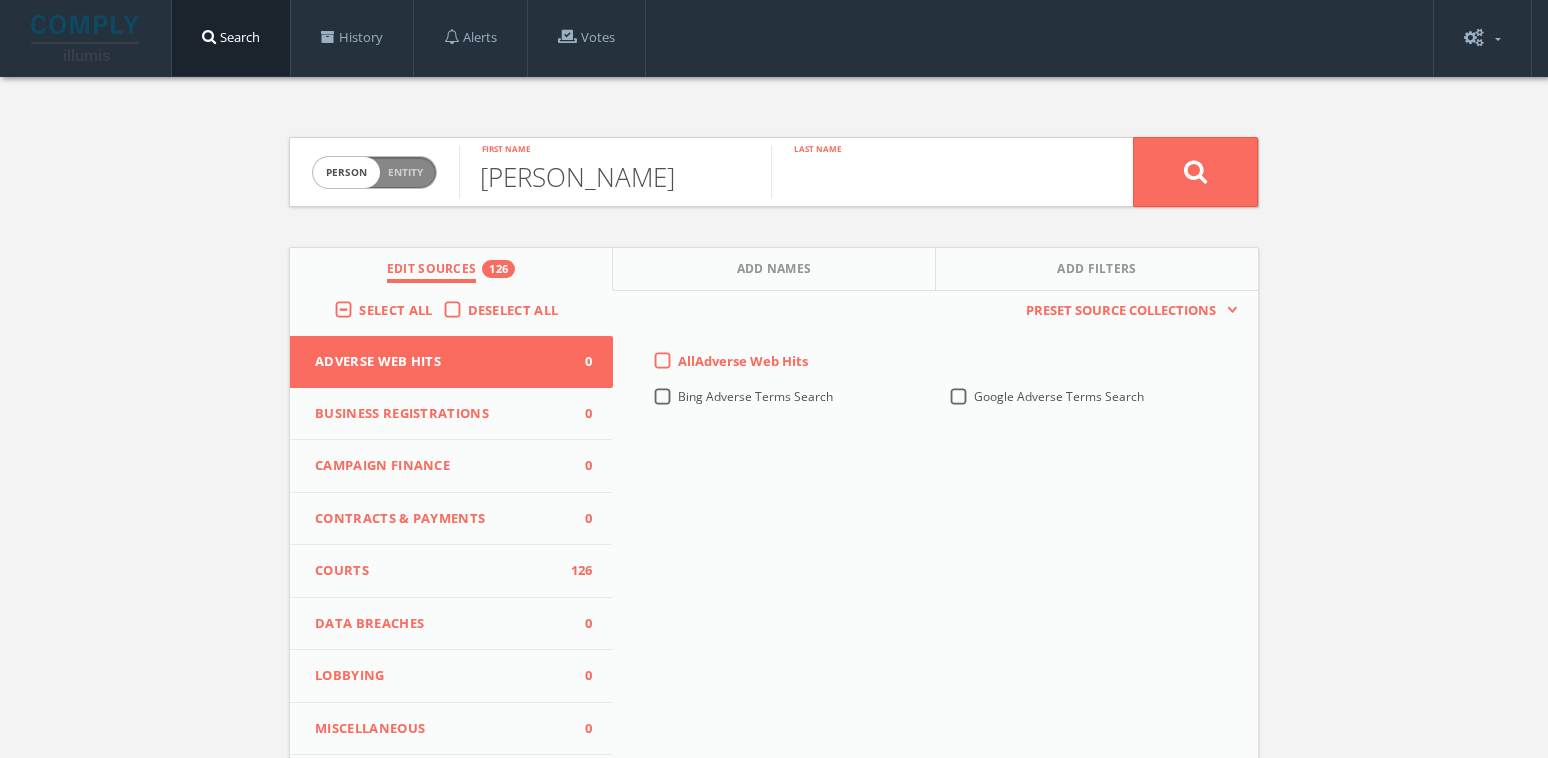 click at bounding box center (927, 172) 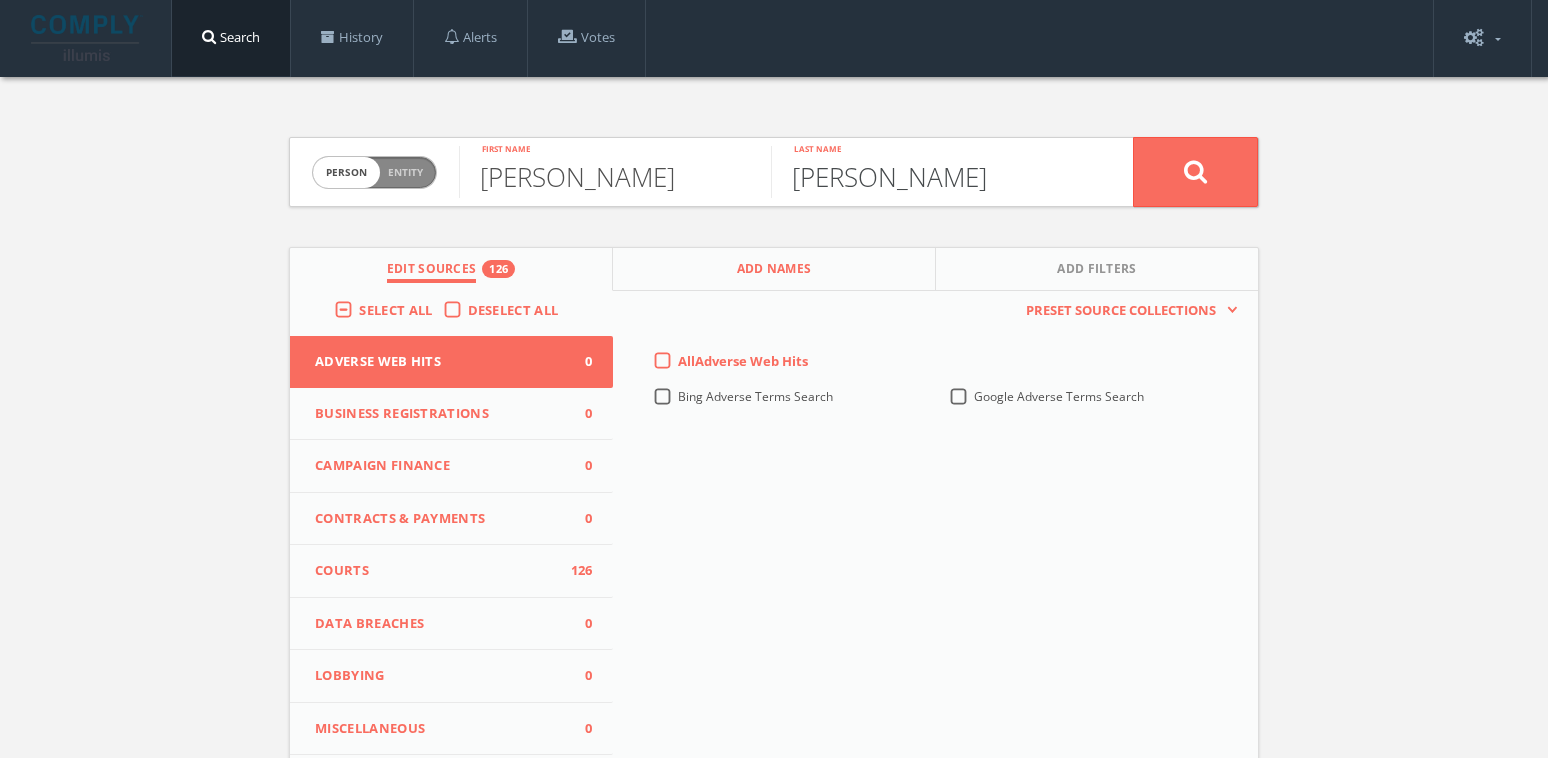 type on "[PERSON_NAME]" 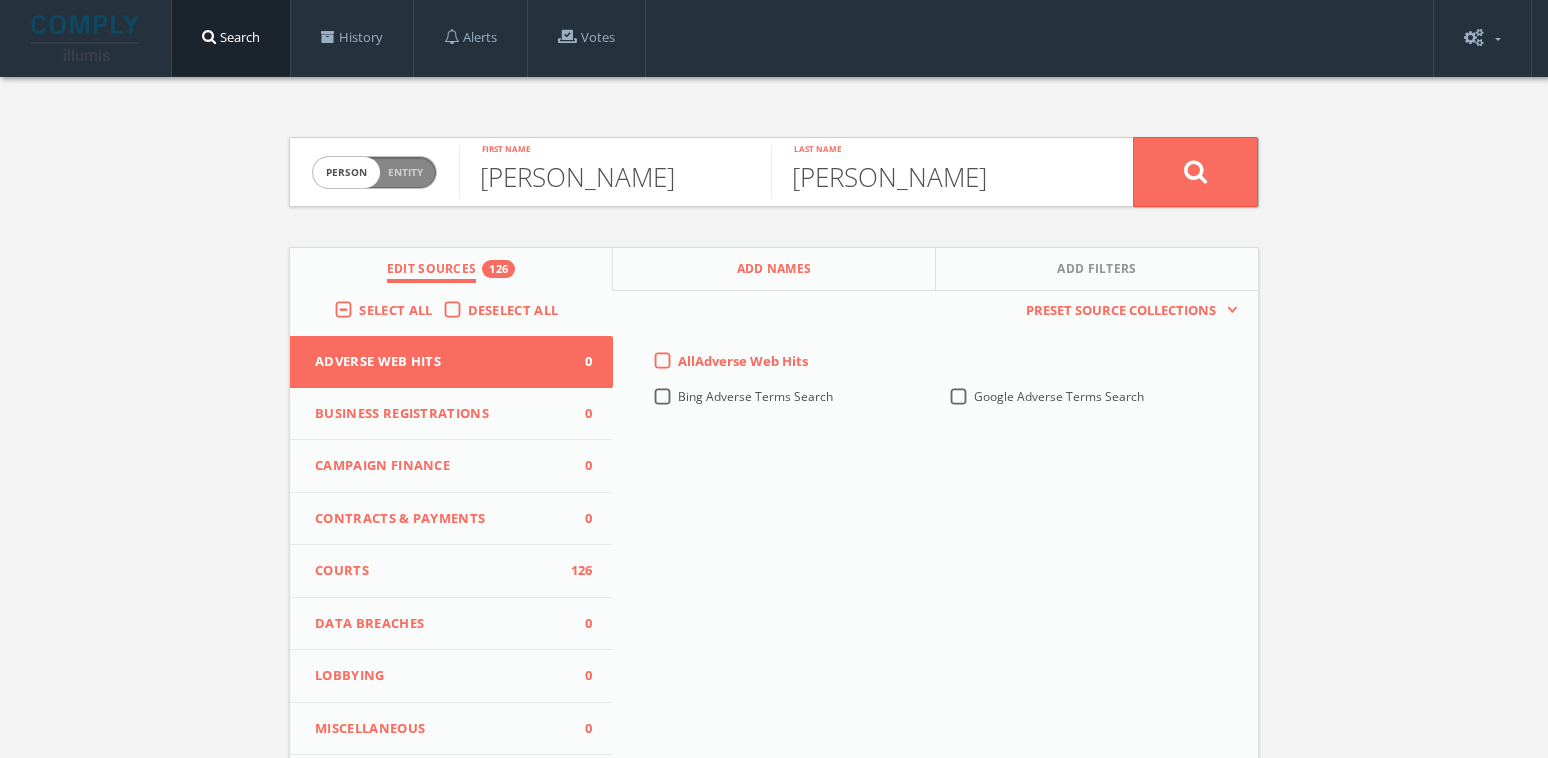 click on "Add Names" at bounding box center [774, 269] 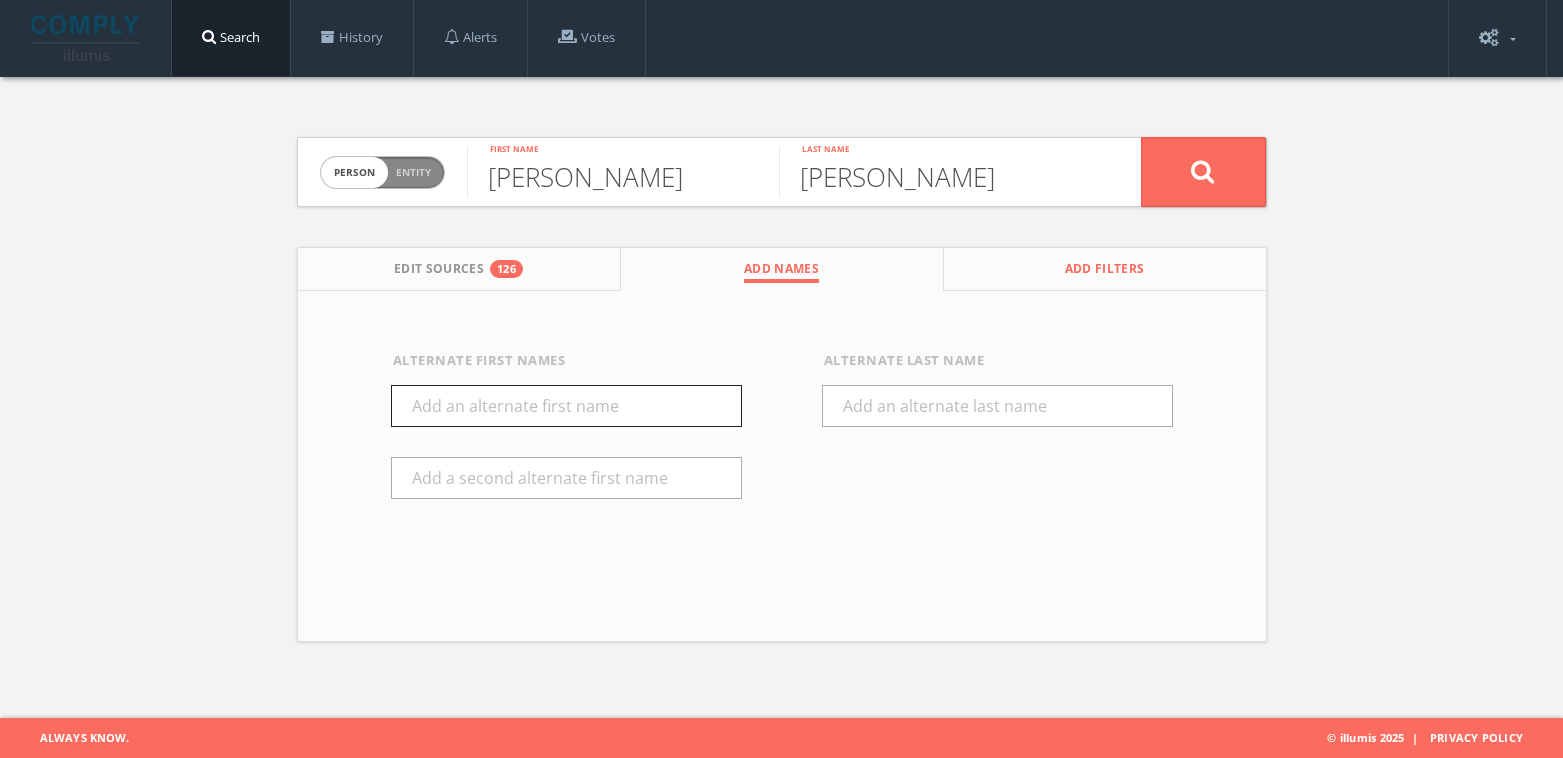 drag, startPoint x: 552, startPoint y: 417, endPoint x: 973, endPoint y: 267, distance: 446.92392 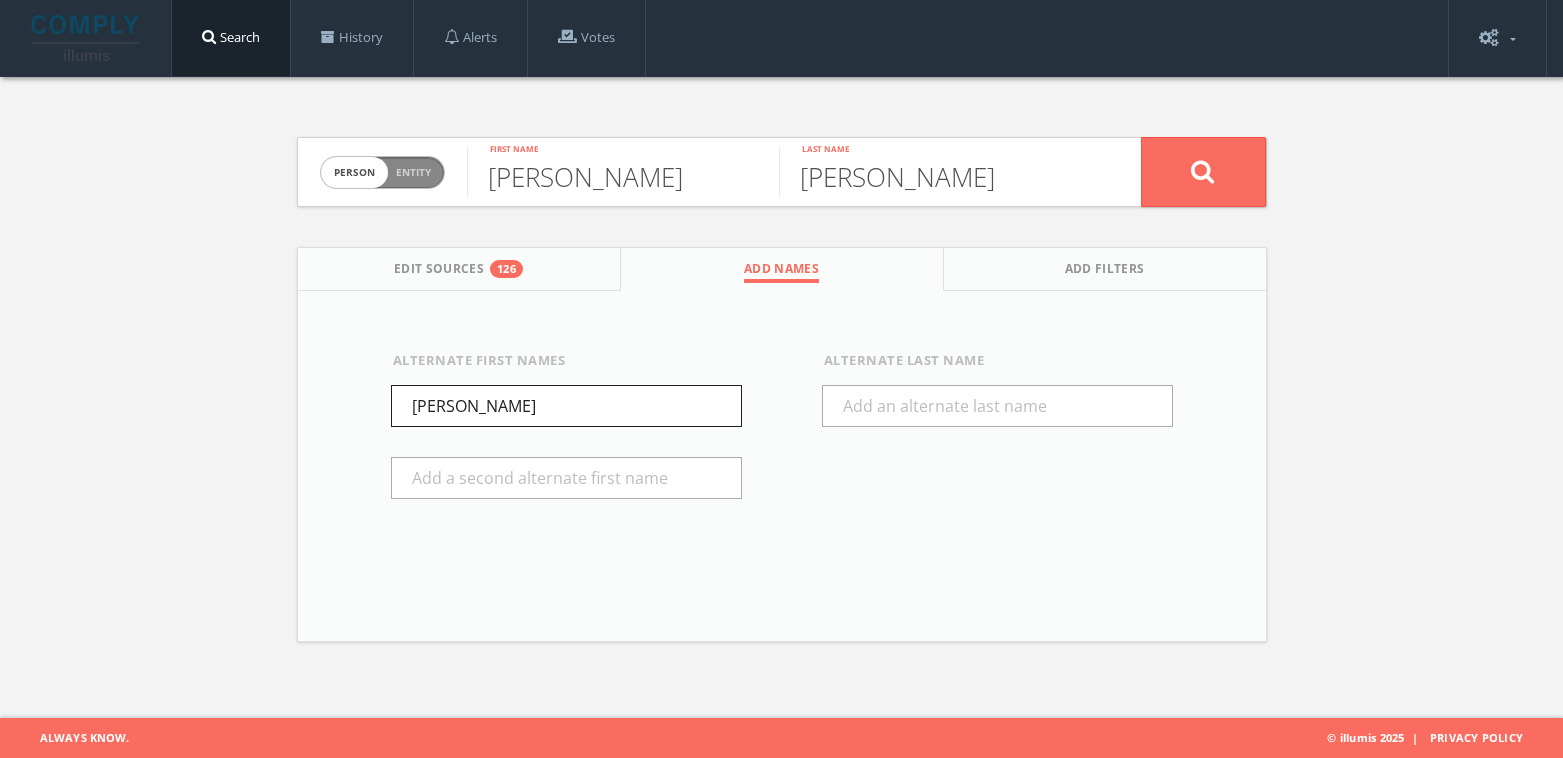 type on "[PERSON_NAME]" 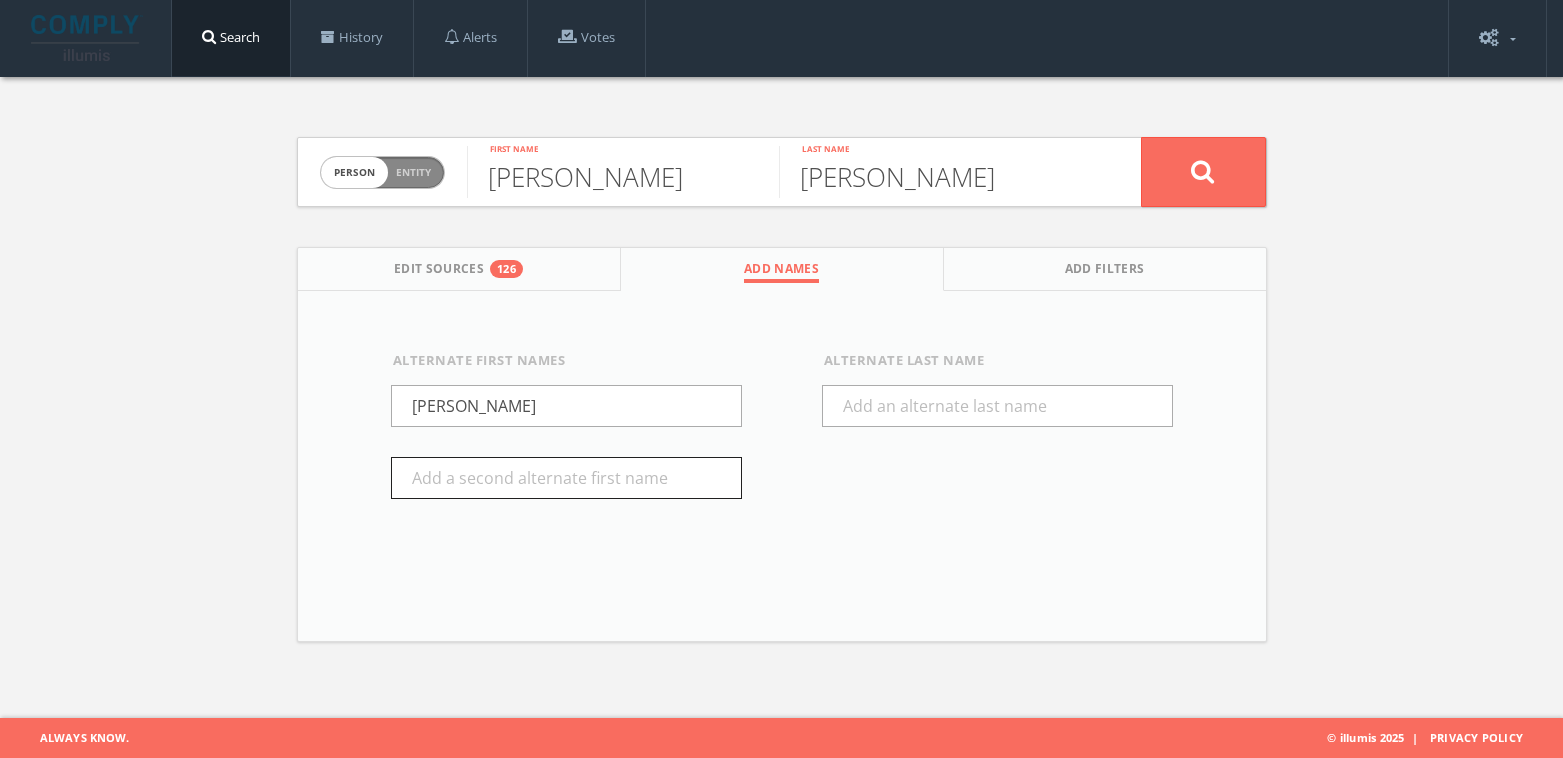 click at bounding box center (566, 478) 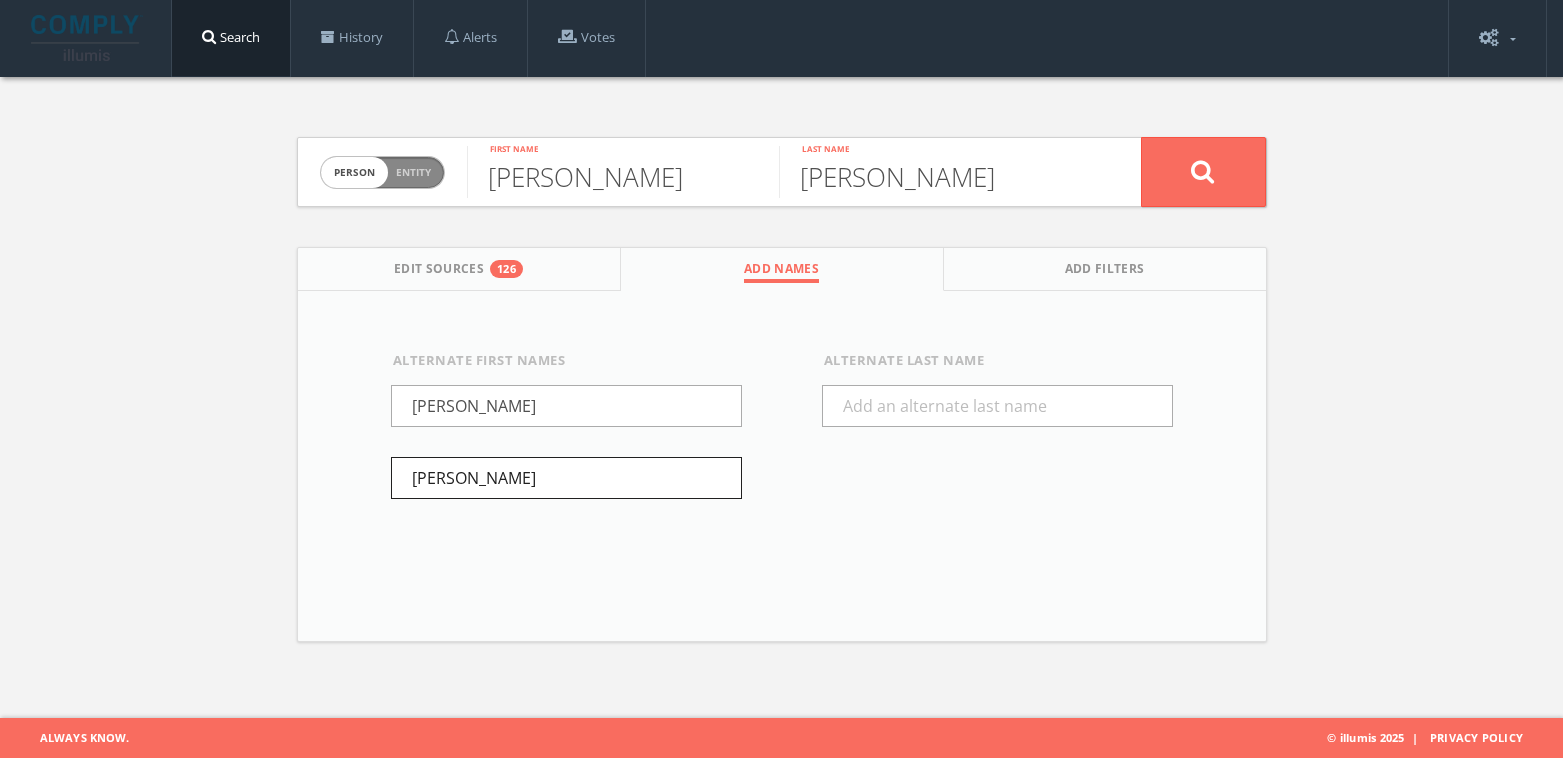 type on "[PERSON_NAME]" 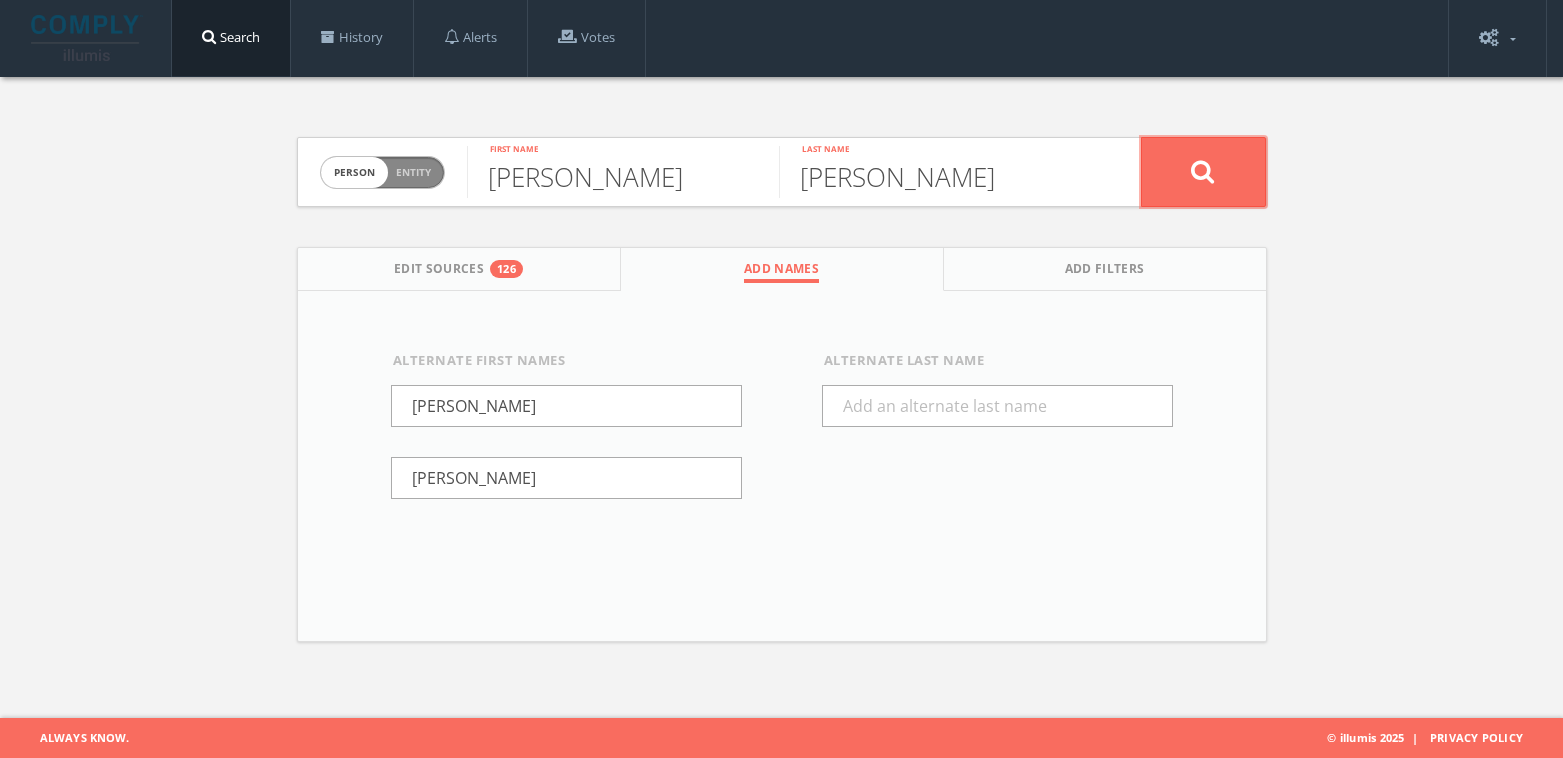 click 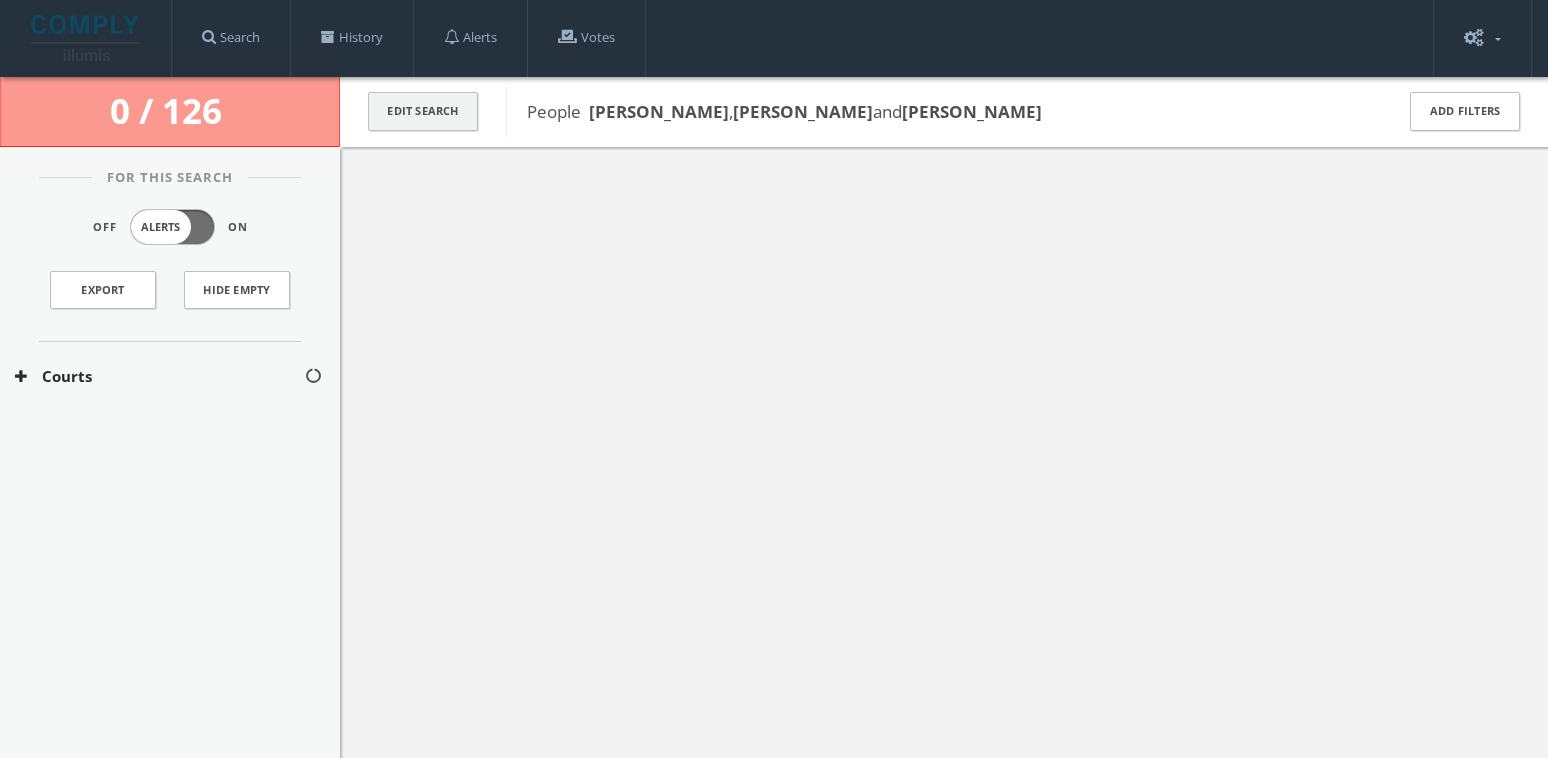 click on "Edit Search" at bounding box center (423, 111) 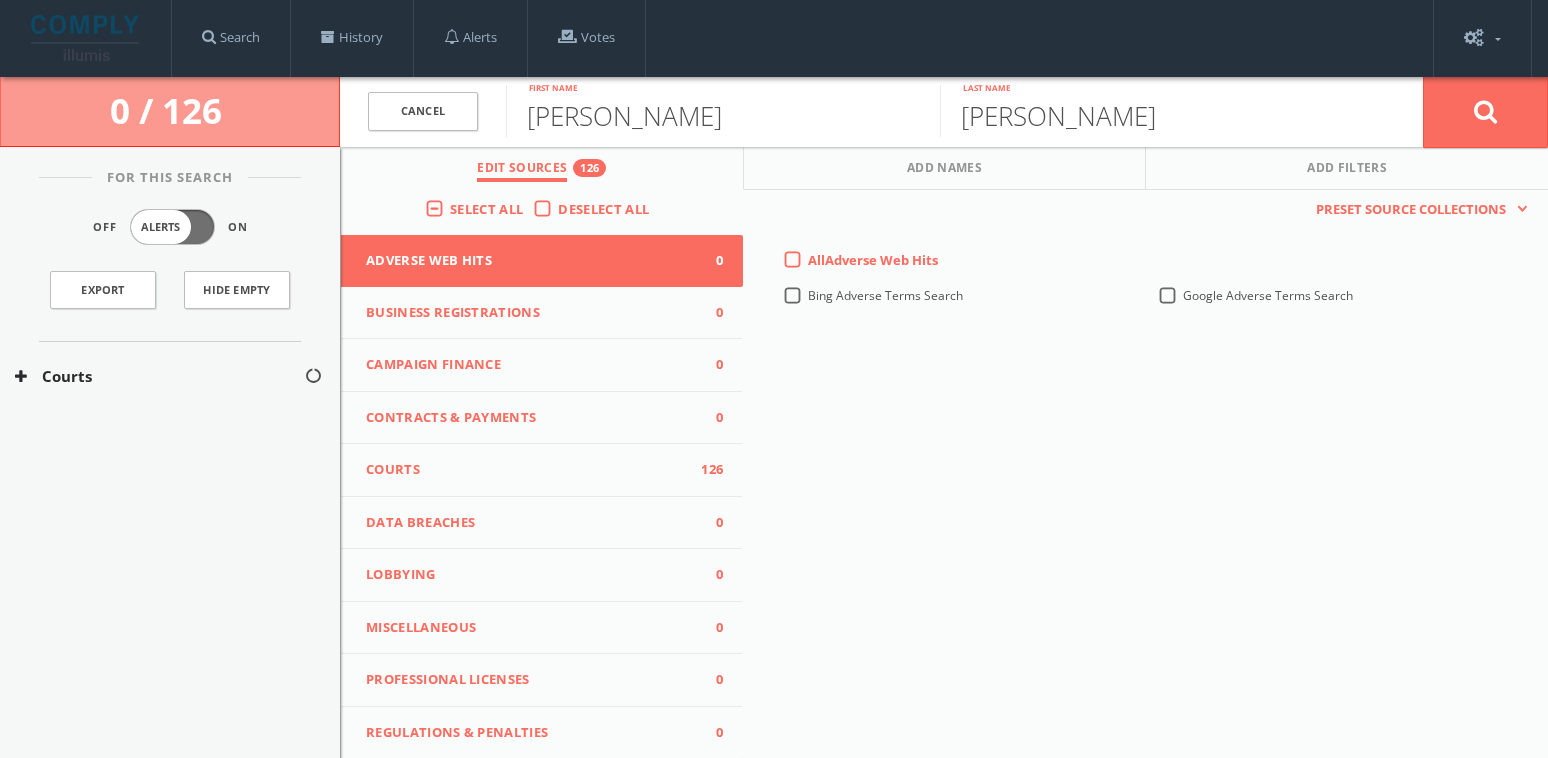 click on "Deselect All" at bounding box center [608, 210] 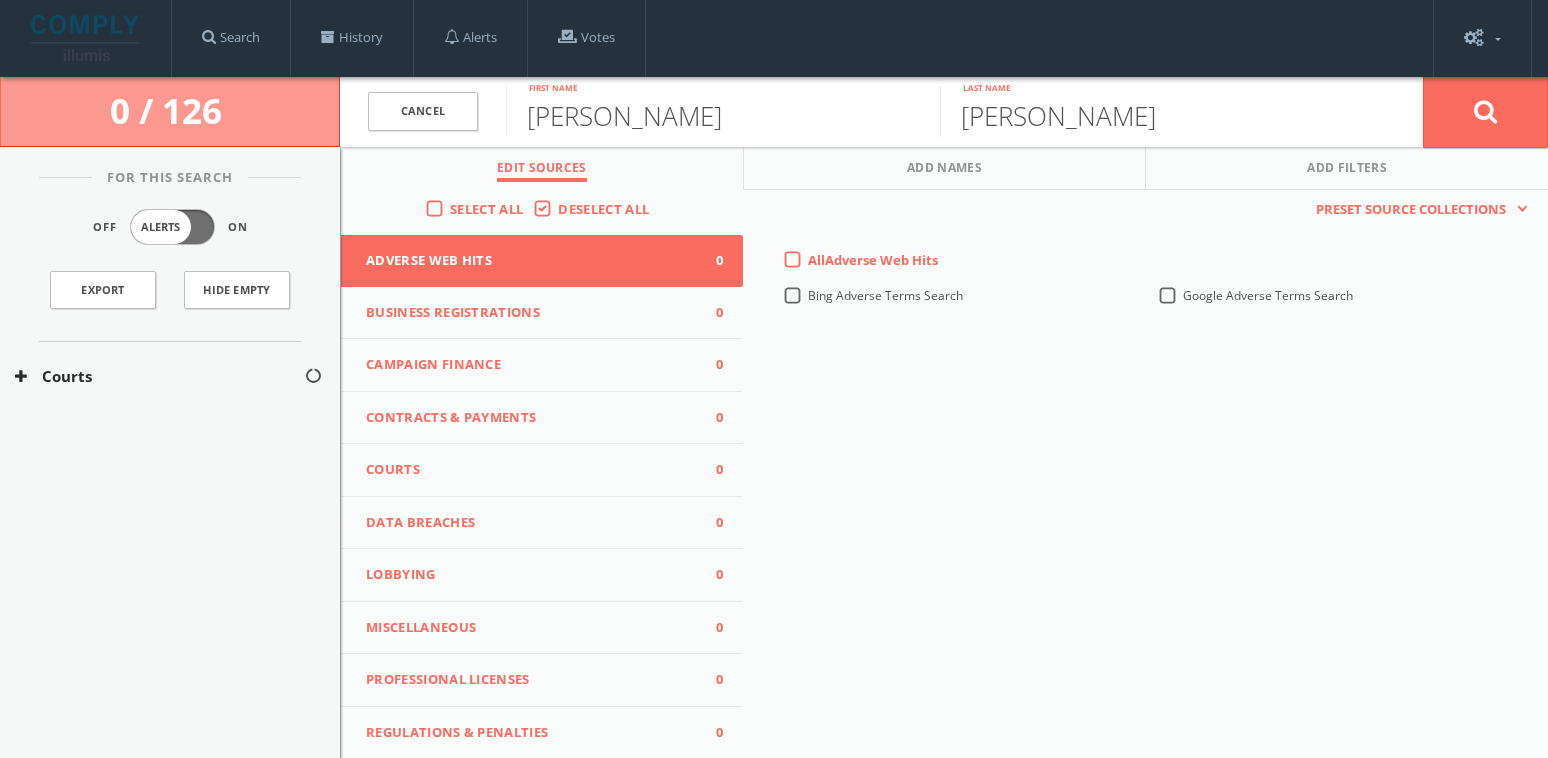 click on "Select All" at bounding box center (486, 209) 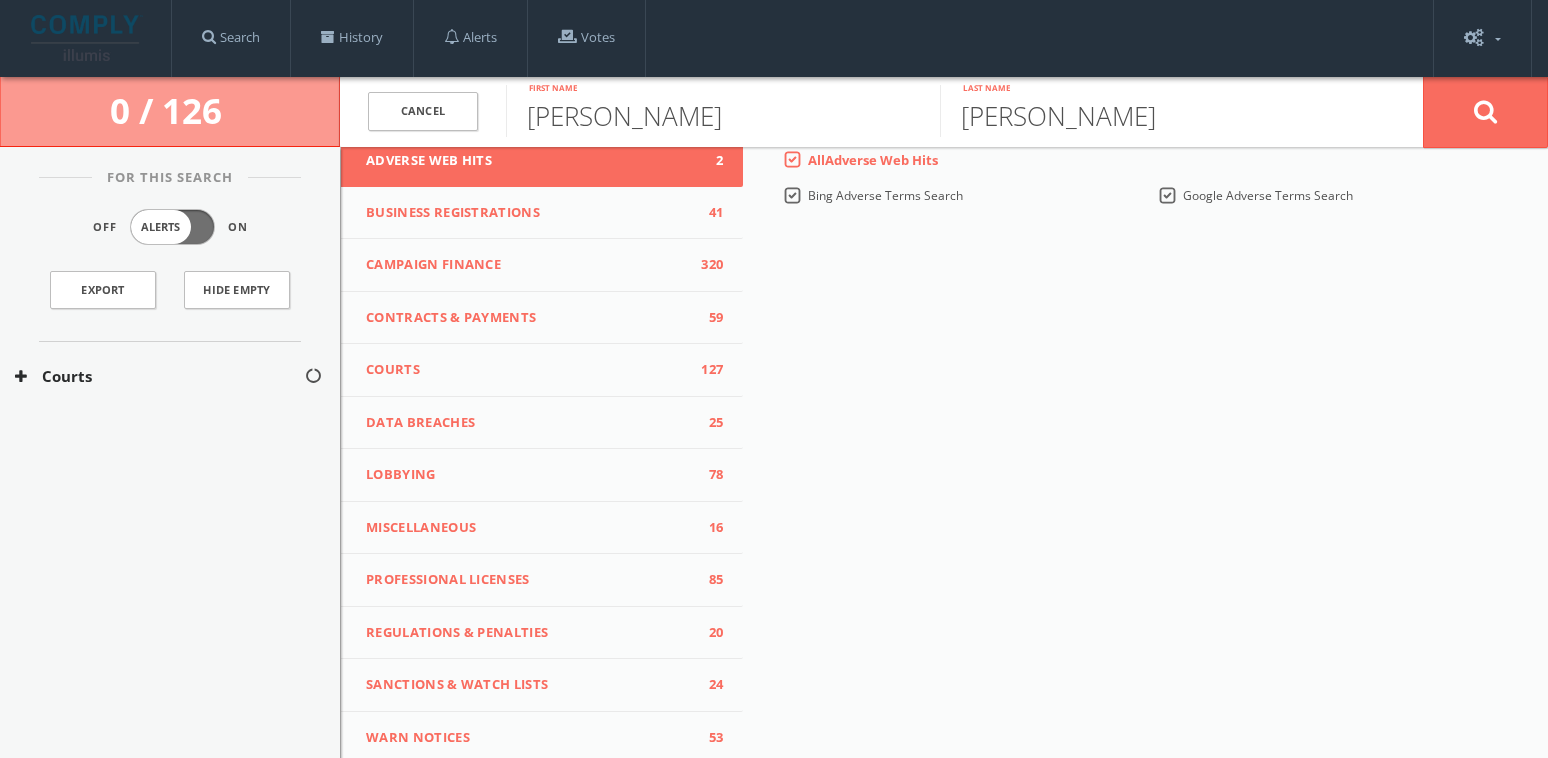 scroll, scrollTop: 0, scrollLeft: 0, axis: both 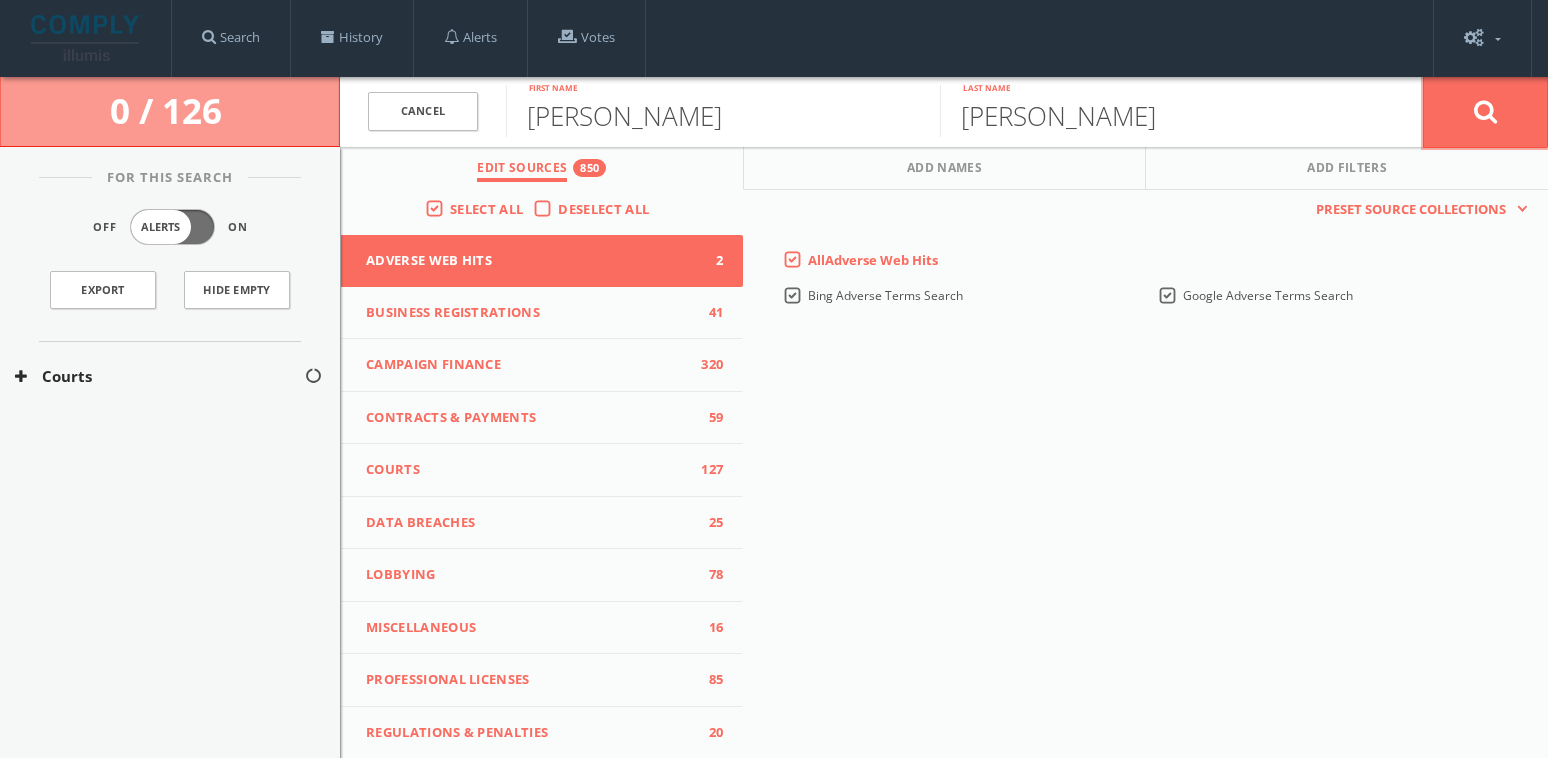 click at bounding box center [1485, 112] 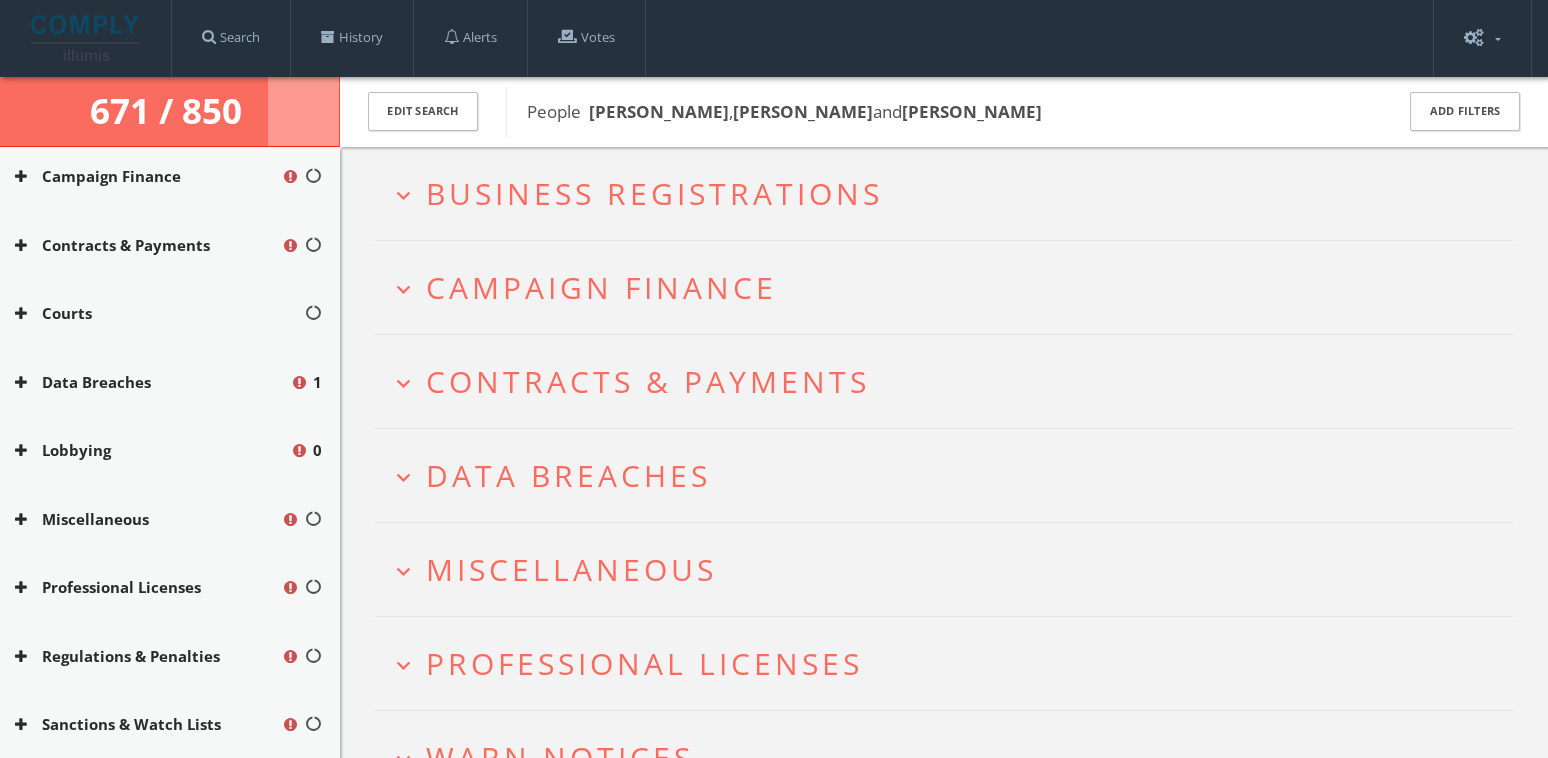 scroll, scrollTop: 400, scrollLeft: 0, axis: vertical 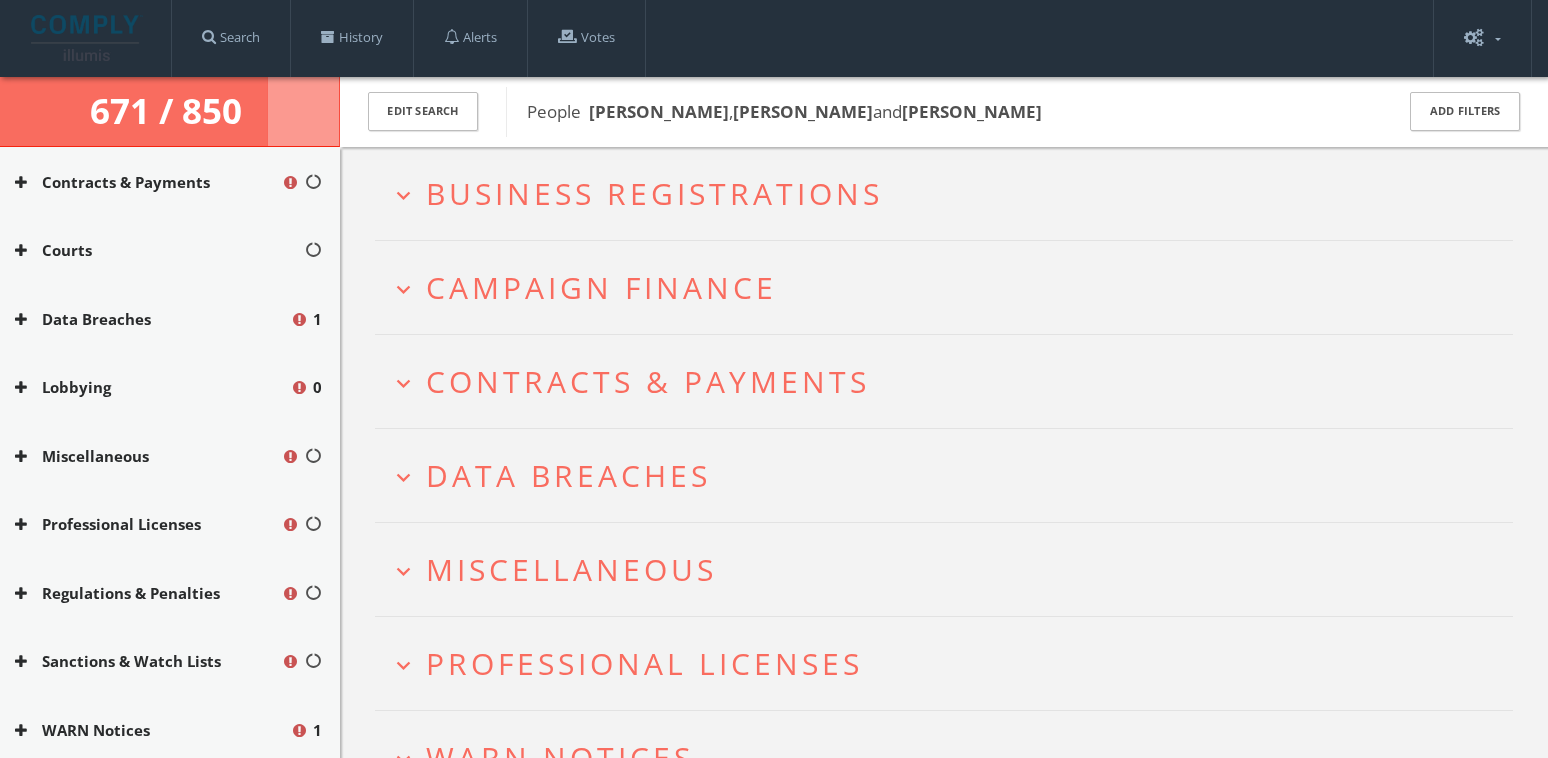 click on "Data Breaches" at bounding box center (152, 319) 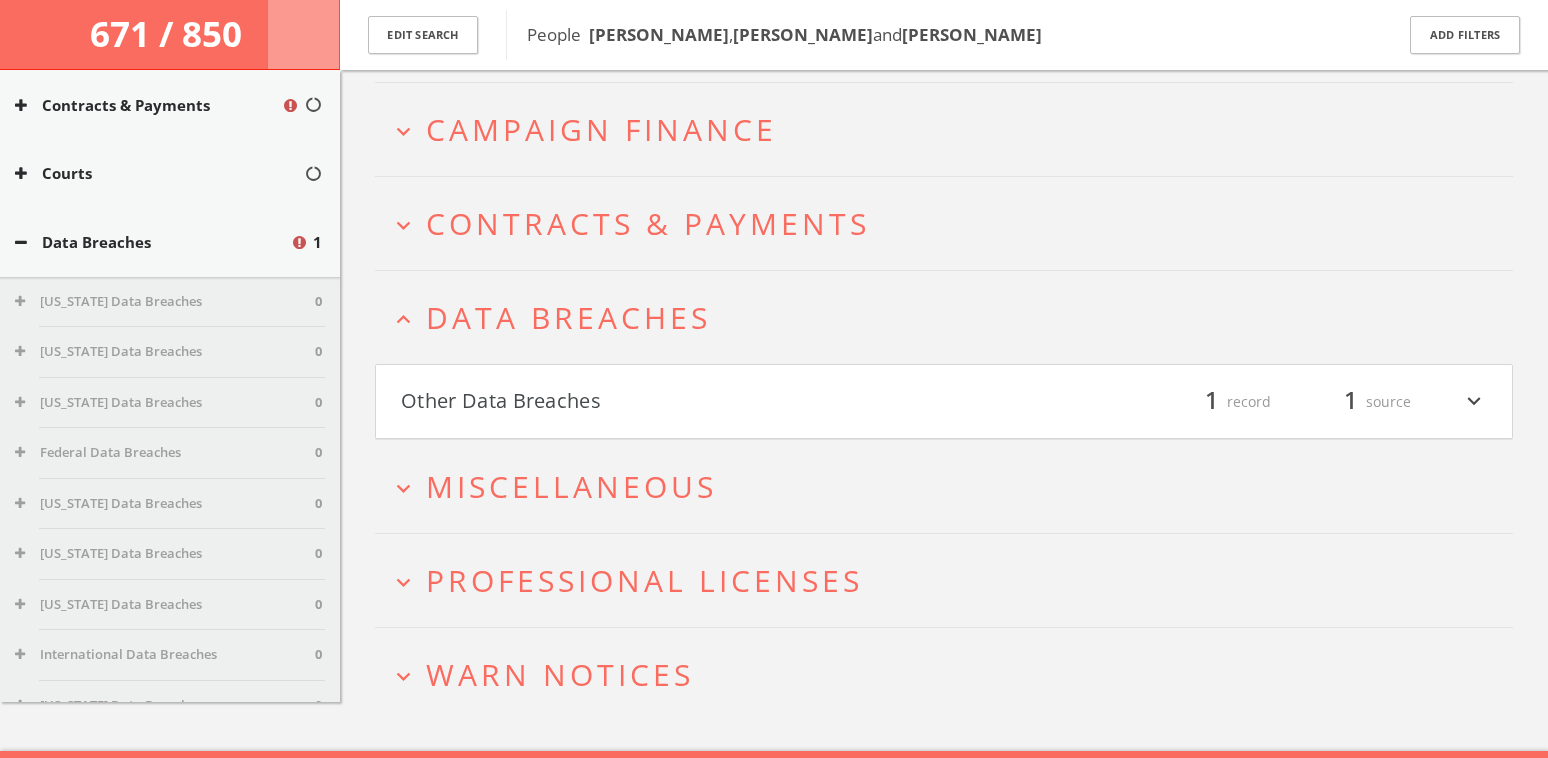 scroll, scrollTop: 201, scrollLeft: 0, axis: vertical 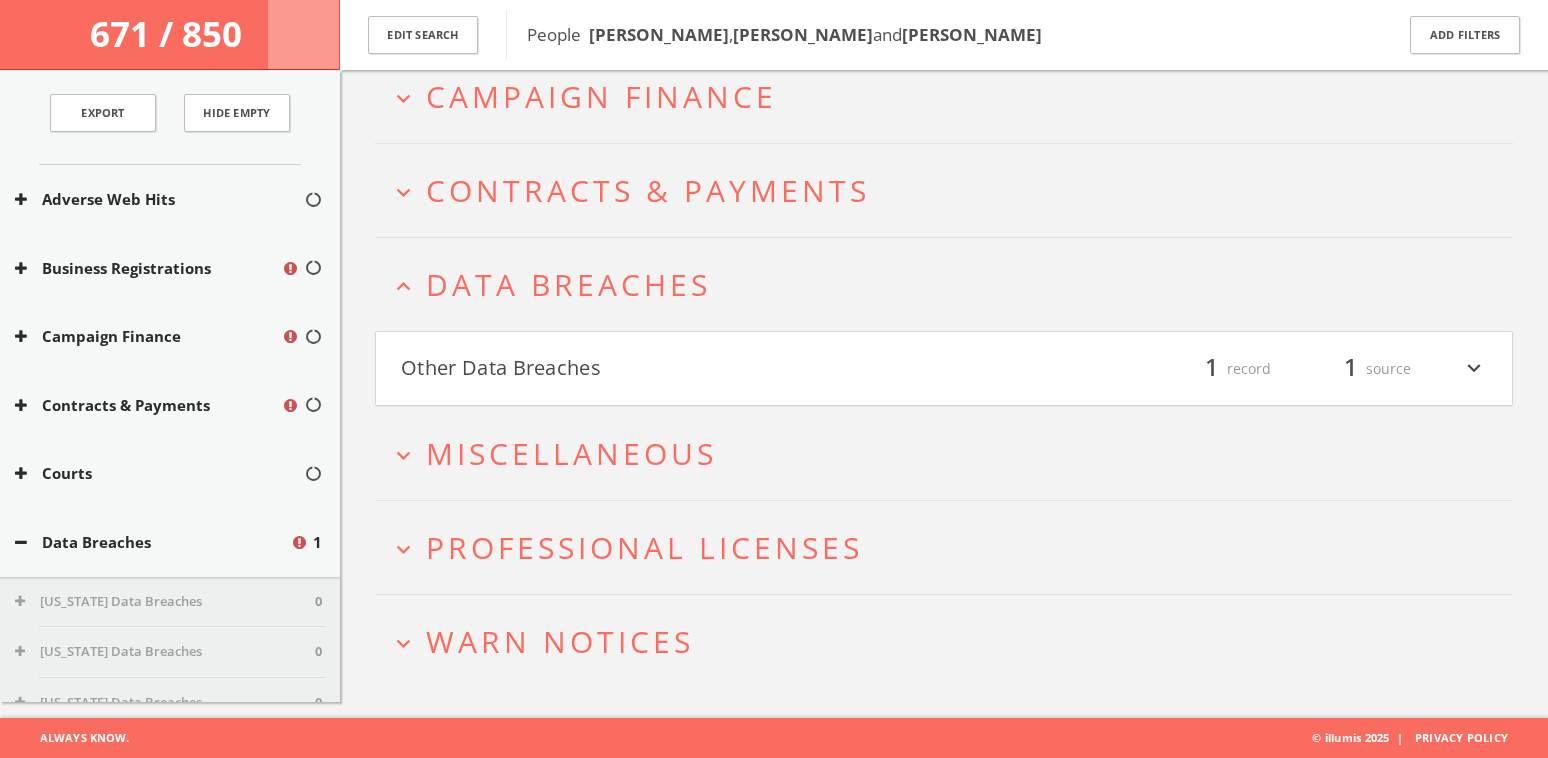 click on "Campaign Finance" at bounding box center (148, 337) 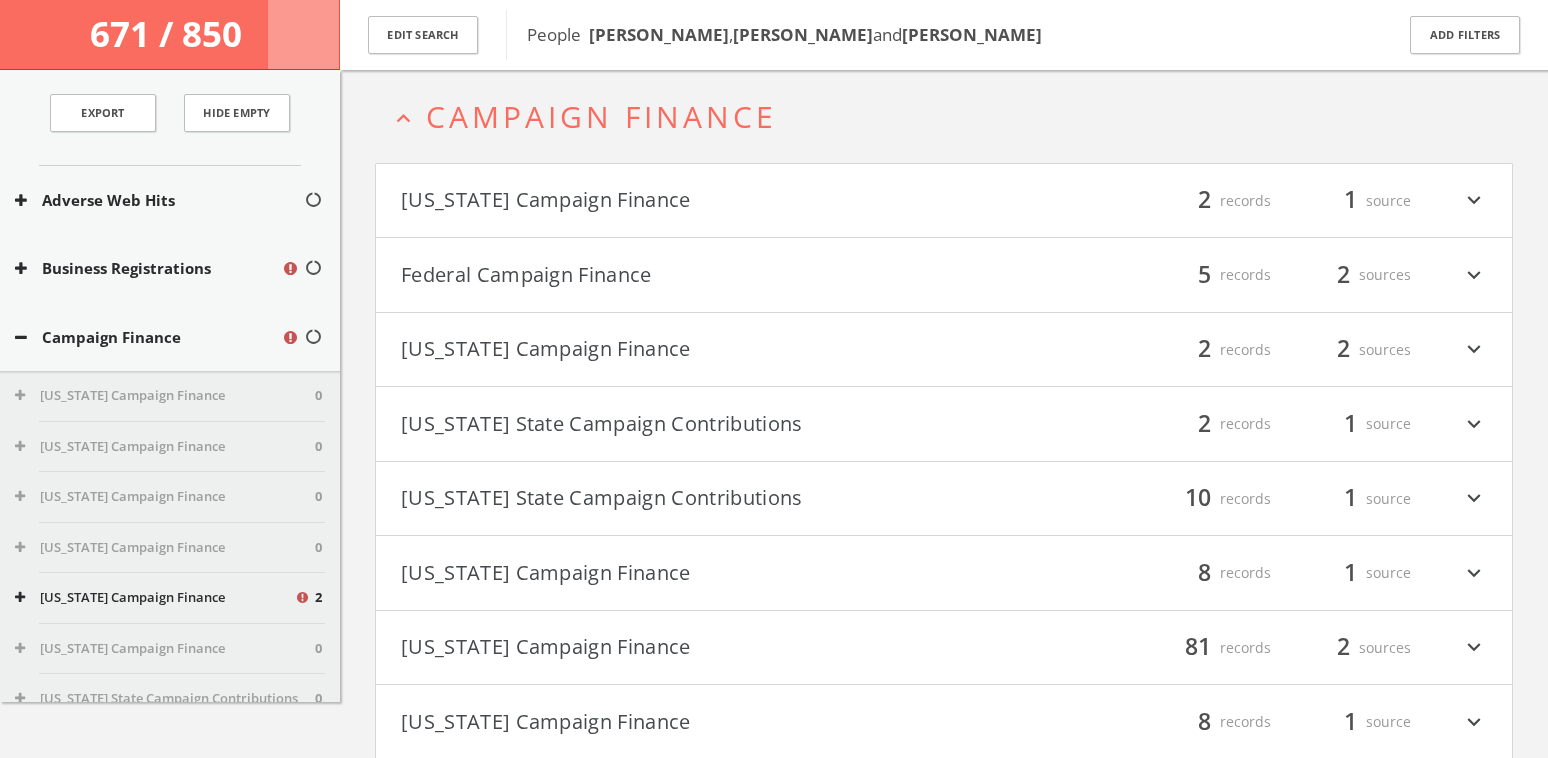 click on "1 source" at bounding box center (1351, 201) 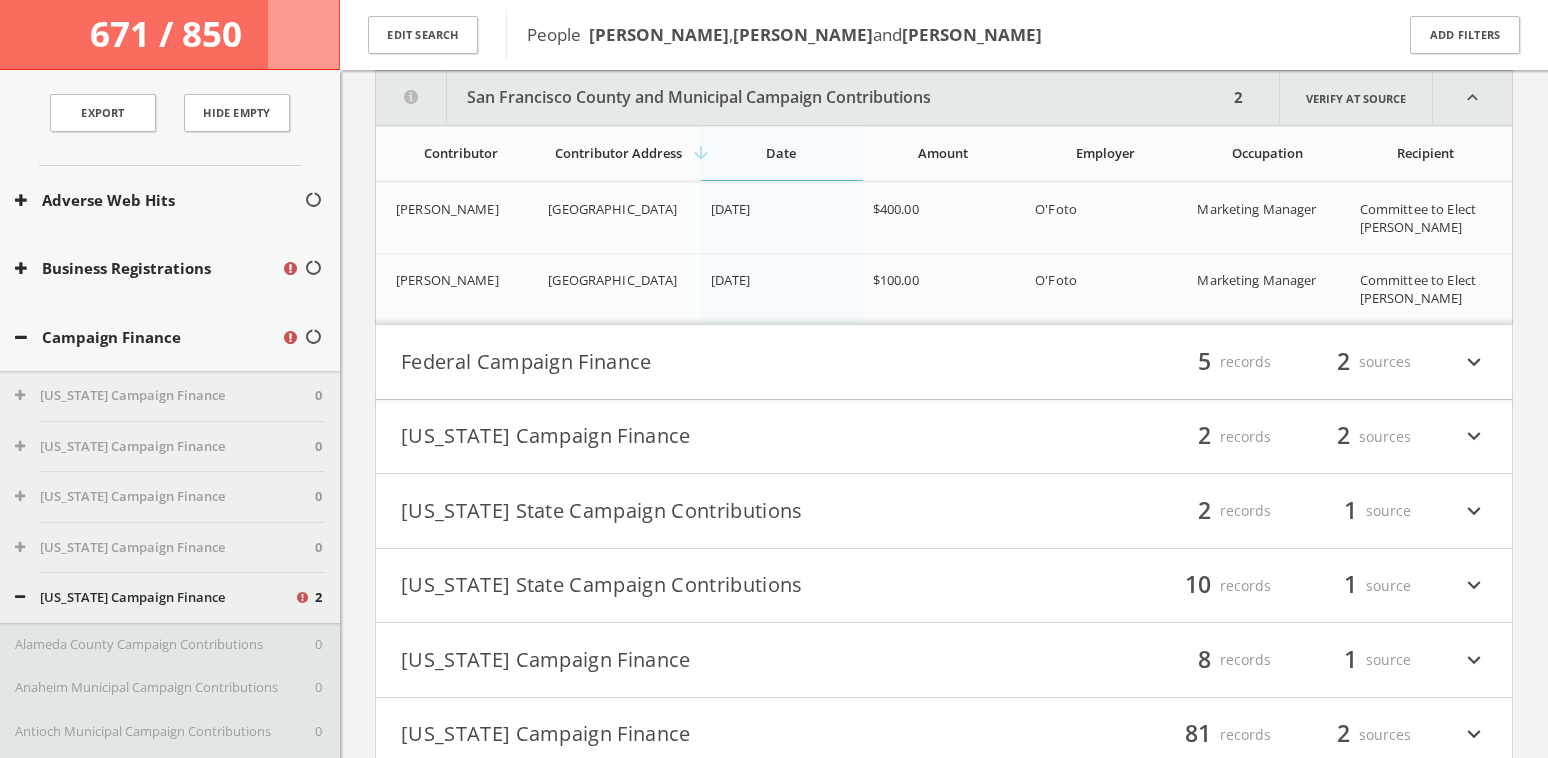 click on "Federal Campaign Finance" at bounding box center [672, 362] 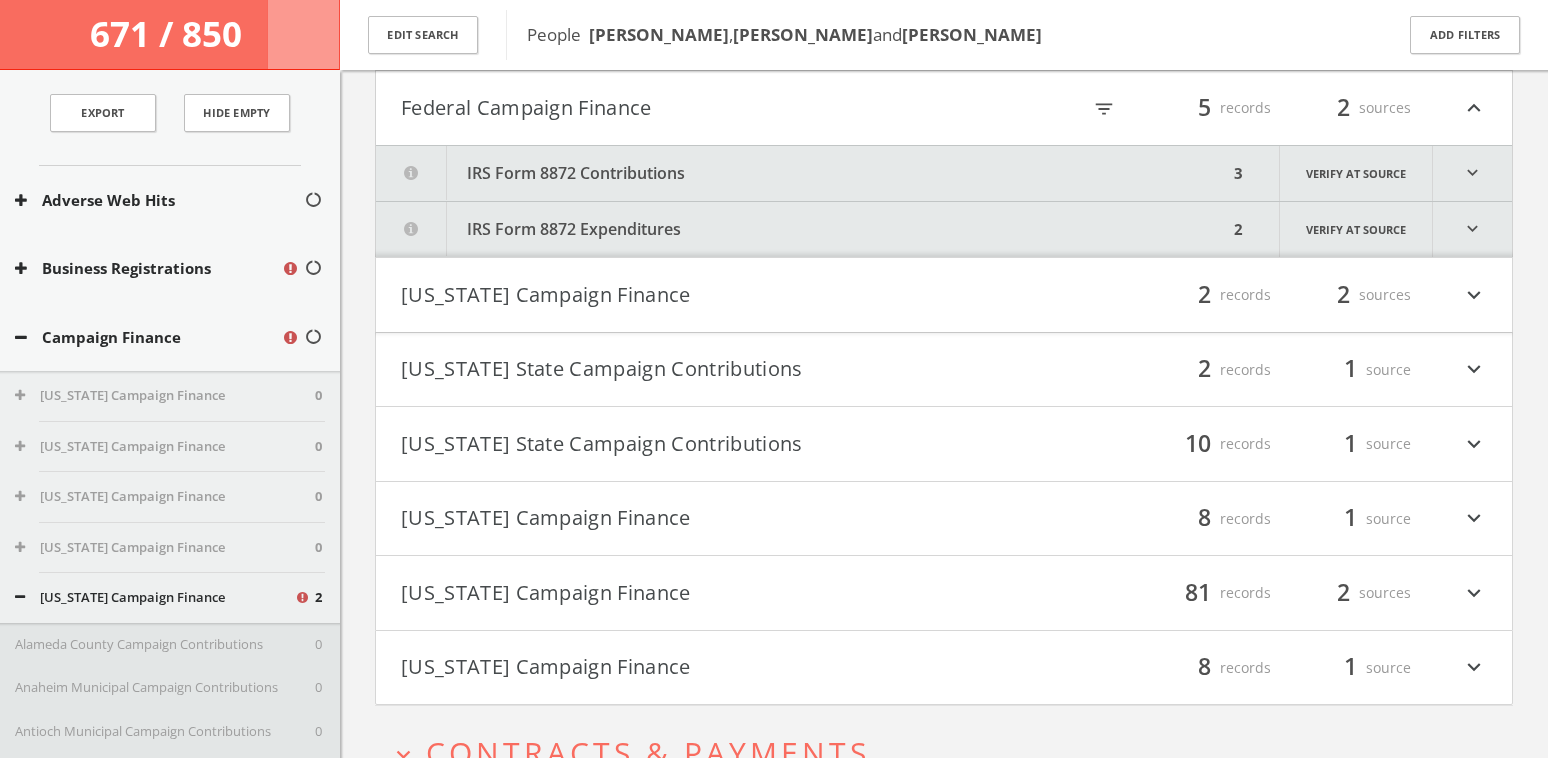click on "expand_more" at bounding box center (1472, 173) 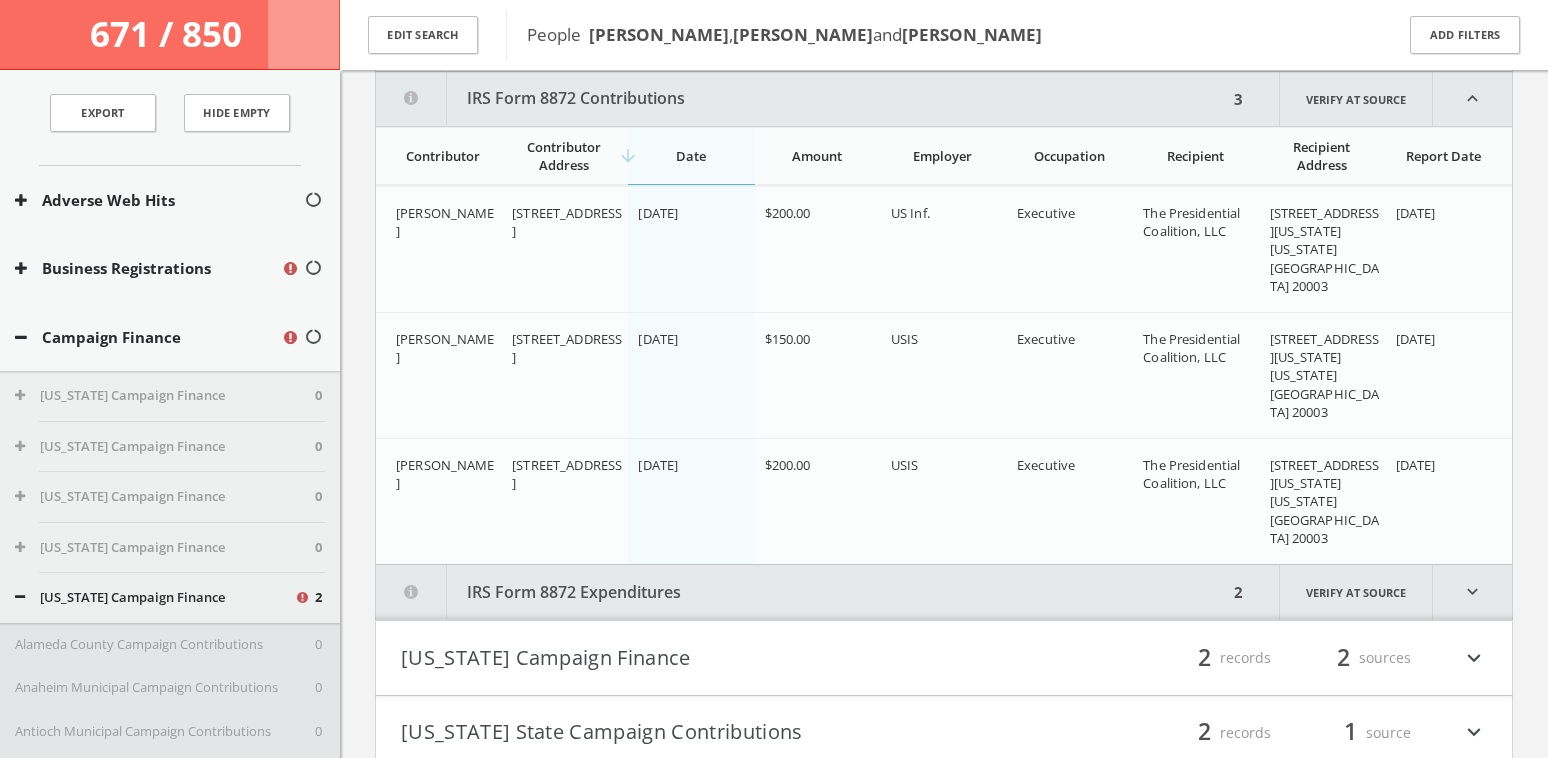 scroll, scrollTop: 678, scrollLeft: 0, axis: vertical 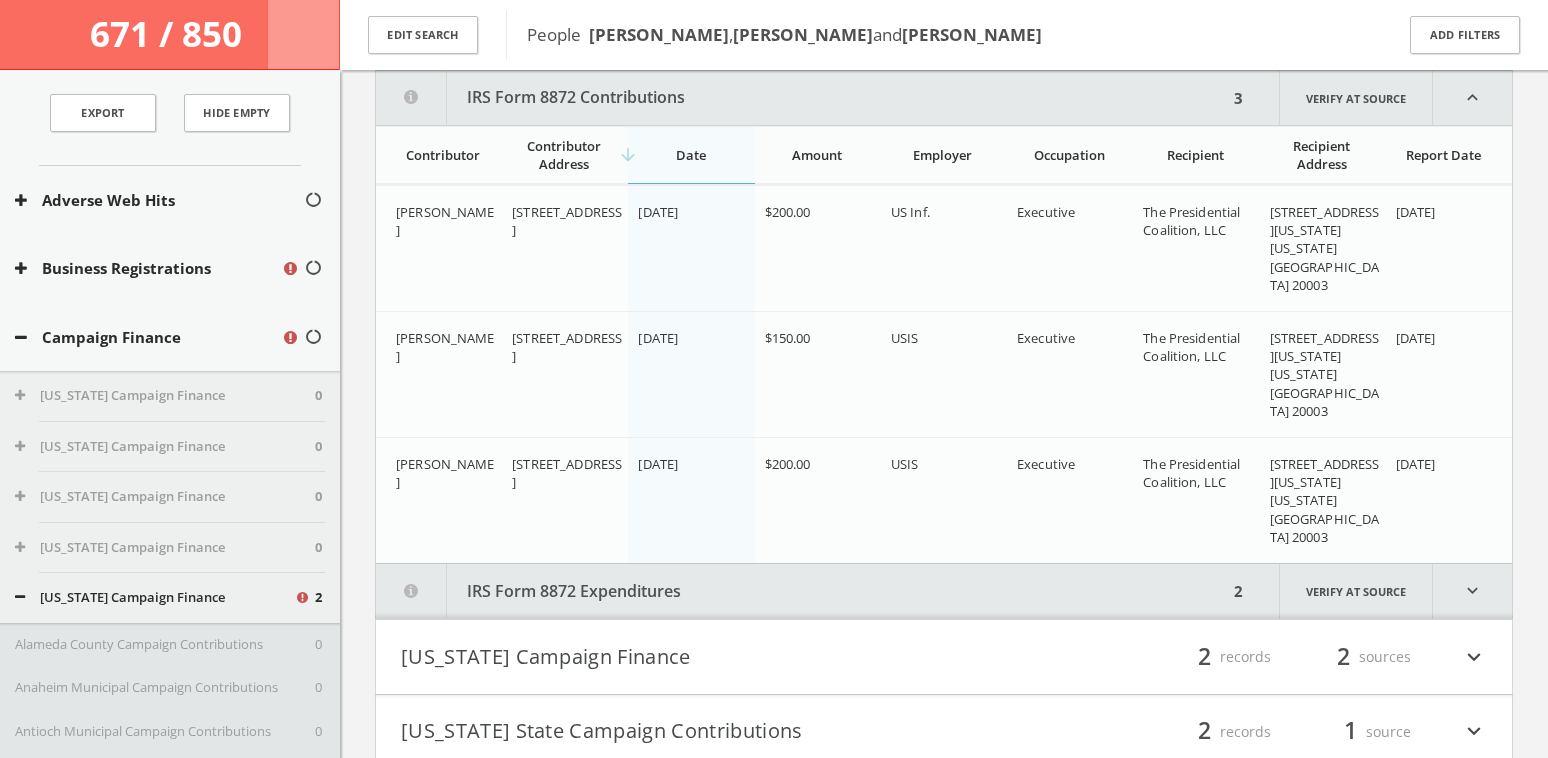 click on "[DATE]" at bounding box center (1449, 501) 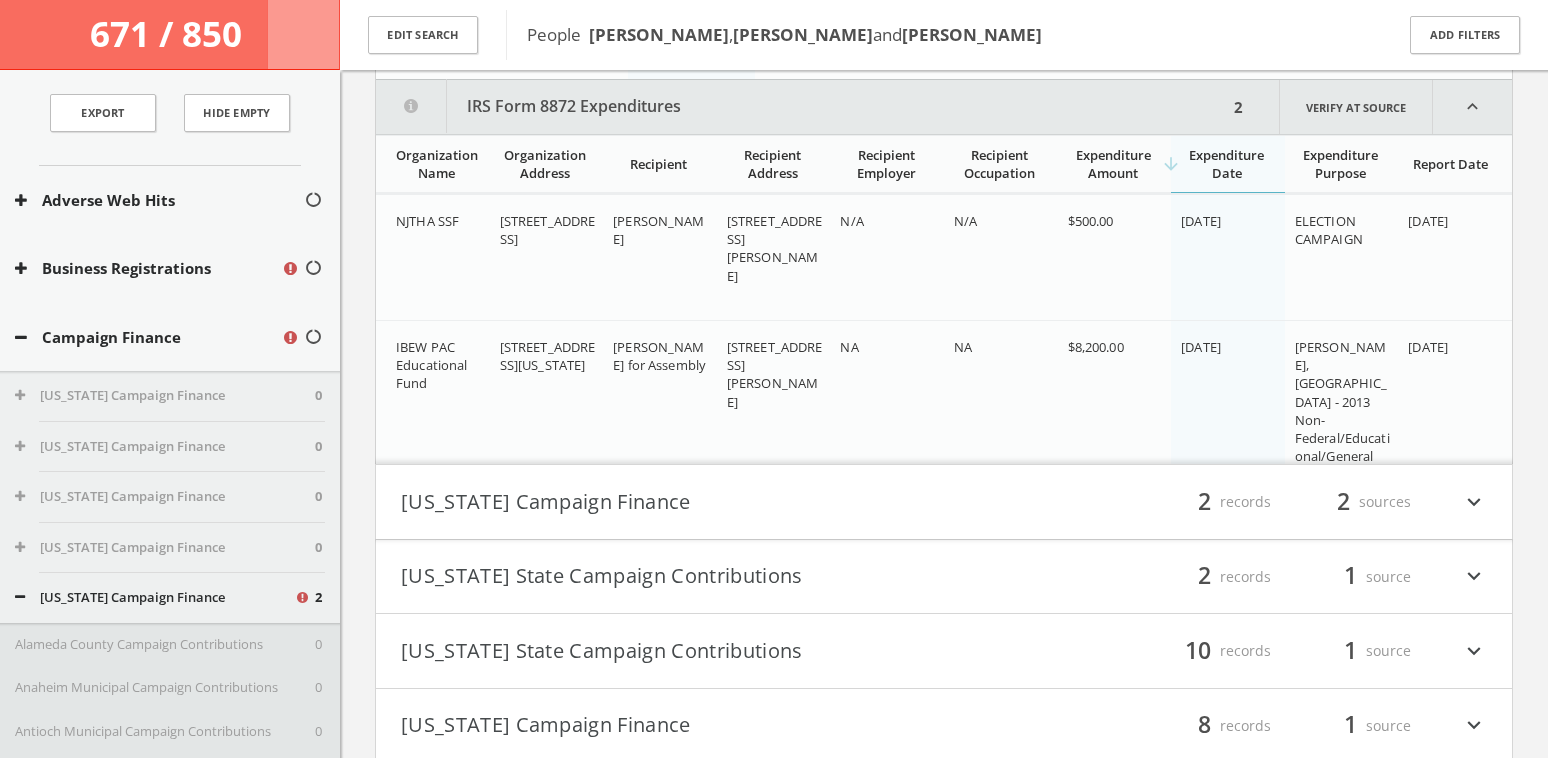 scroll, scrollTop: 1171, scrollLeft: 0, axis: vertical 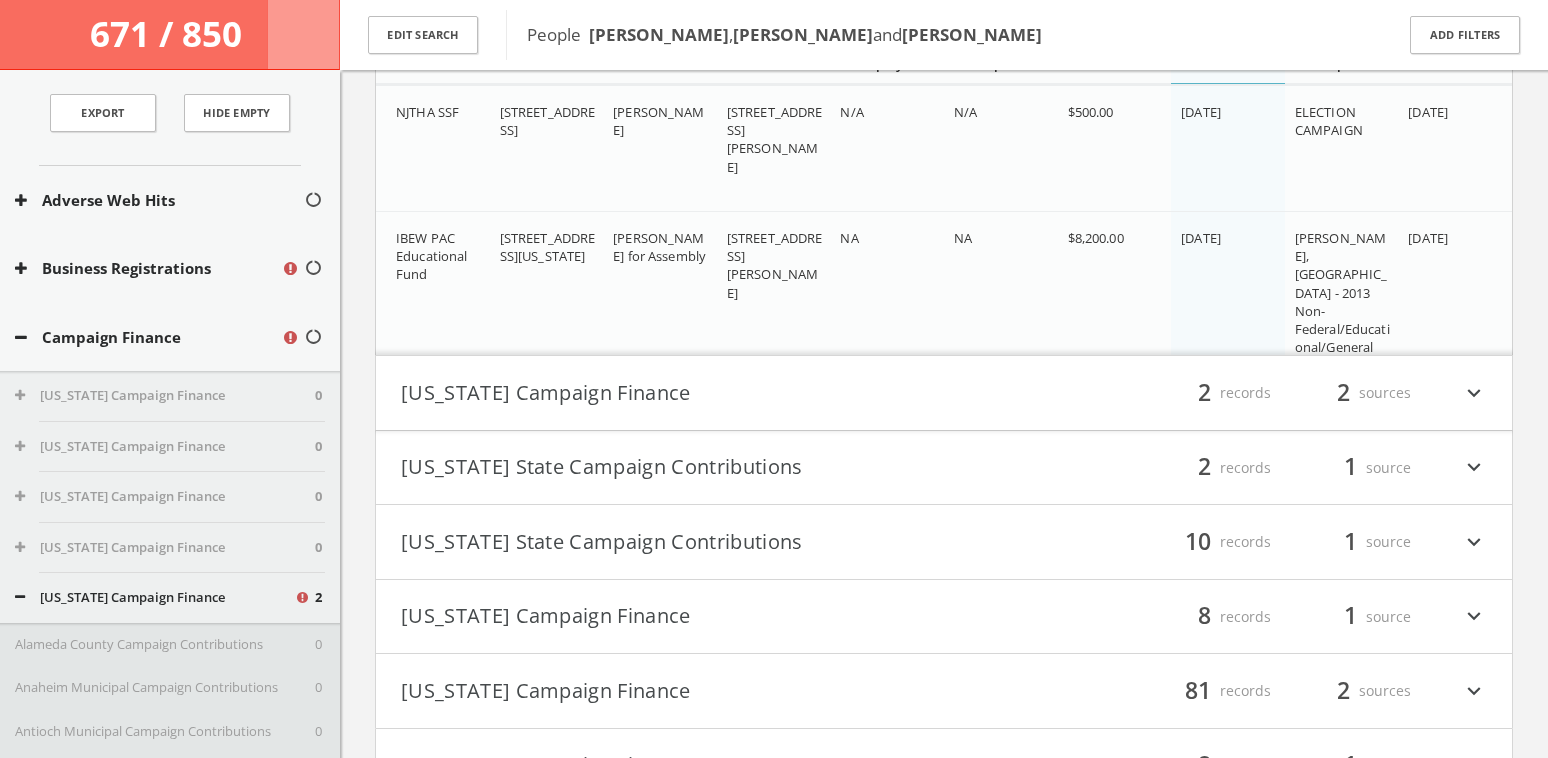 click on "[US_STATE] Campaign Finance" at bounding box center [672, 393] 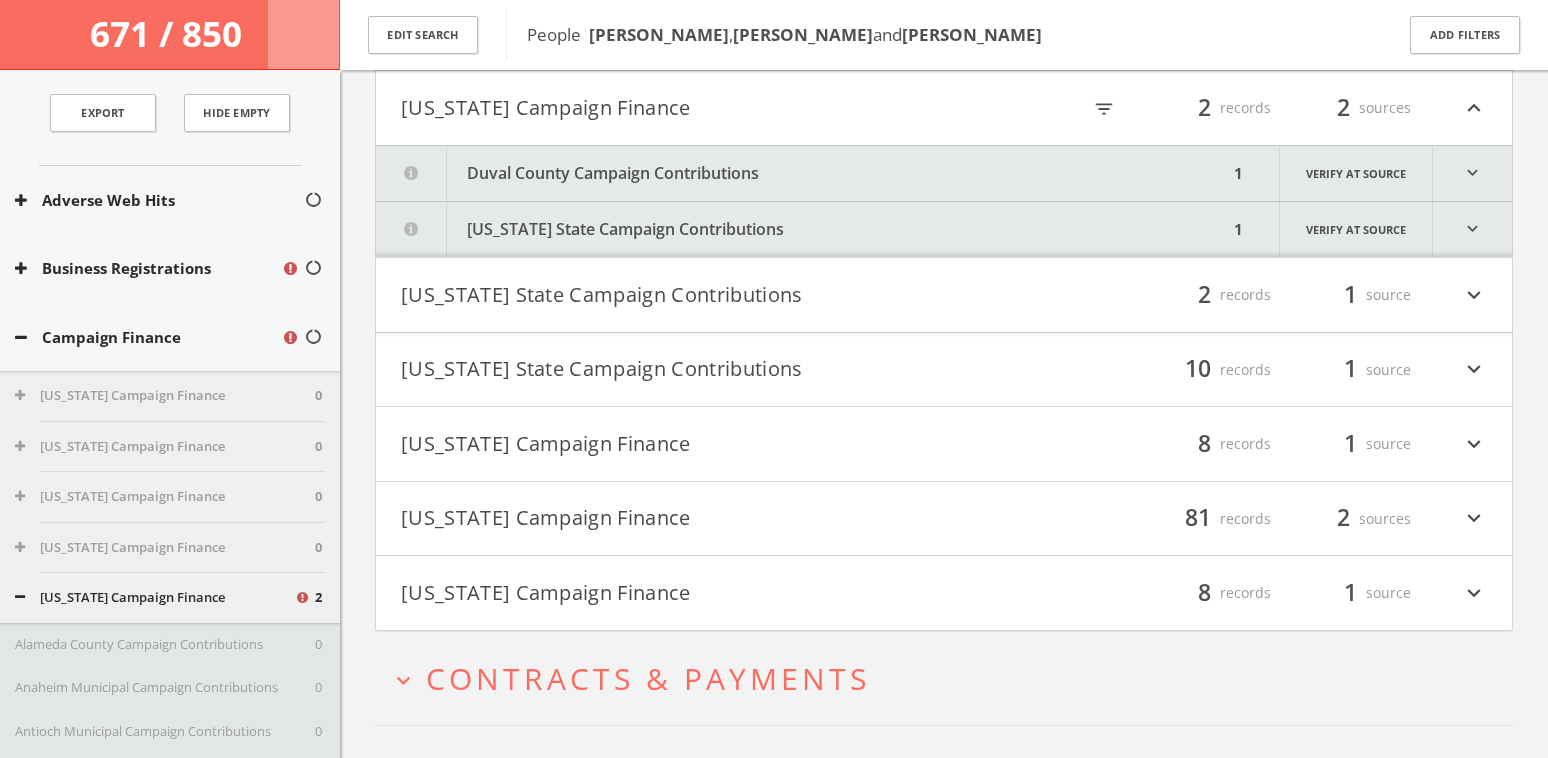 click on "expand_more" at bounding box center (1472, 173) 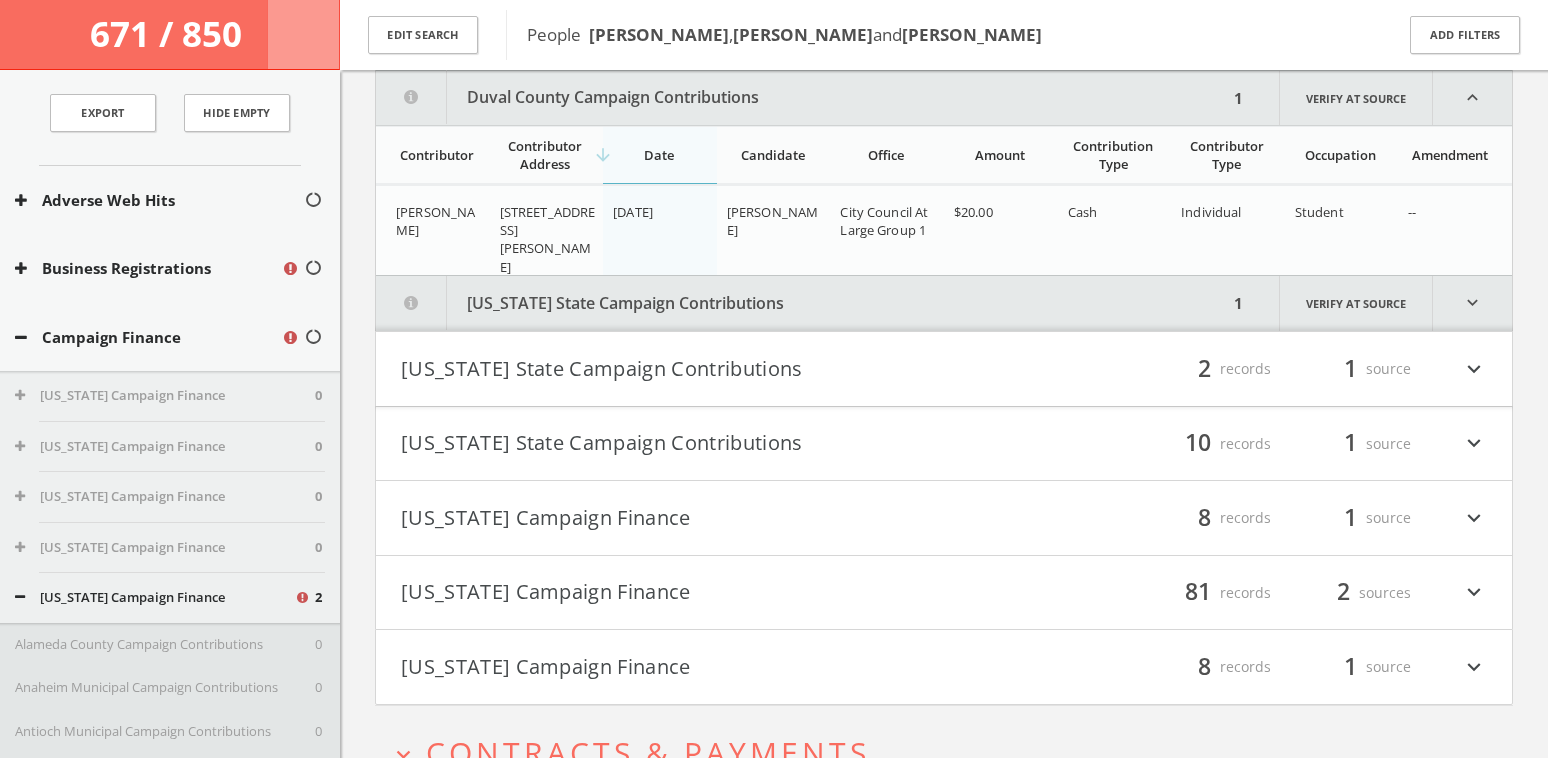 click on "Search
History
Alerts
Votes
Edit Profile
Change Password
Security
Help Center
Logout
671 / 850   Edit Search People    [PERSON_NAME] ,  [PERSON_NAME]  and  [PERSON_NAME] Add Filters For This Search Off Alerts On Export Hide Empty Adverse Web Hits Business Registrations Campaign Finance [US_STATE] Campaign Finance 0 [US_STATE] Campaign Finance 0 [US_STATE] Campaign Finance 0 [US_STATE] Campaign Finance 0 [US_STATE] Campaign Finance 2 Alameda County Campaign Contributions 0 Anaheim Municipal Campaign Contributions 0 0 0 0 0 0 0 0 0 0 0 0 0 0 0 0" 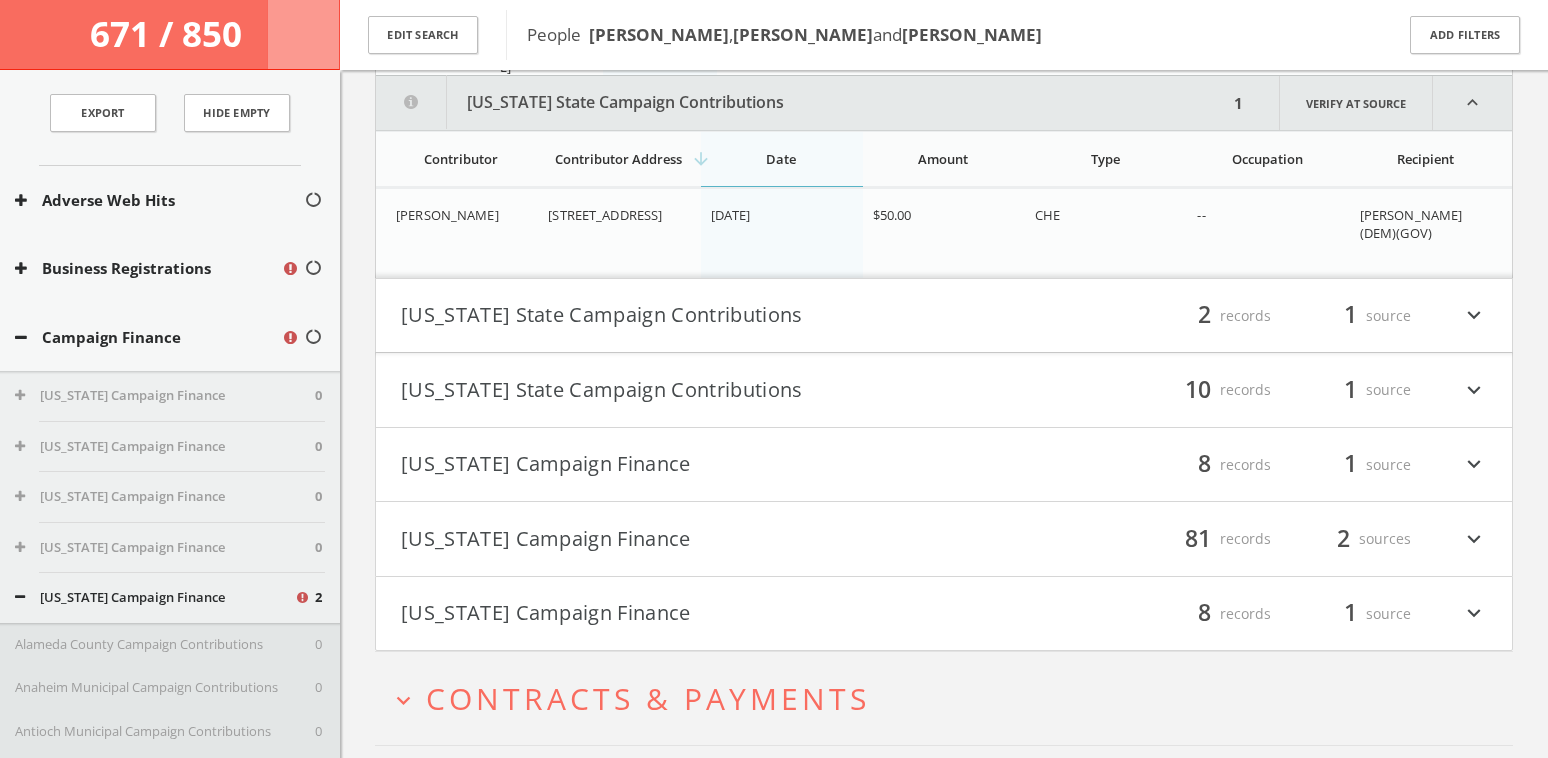 scroll, scrollTop: 1836, scrollLeft: 0, axis: vertical 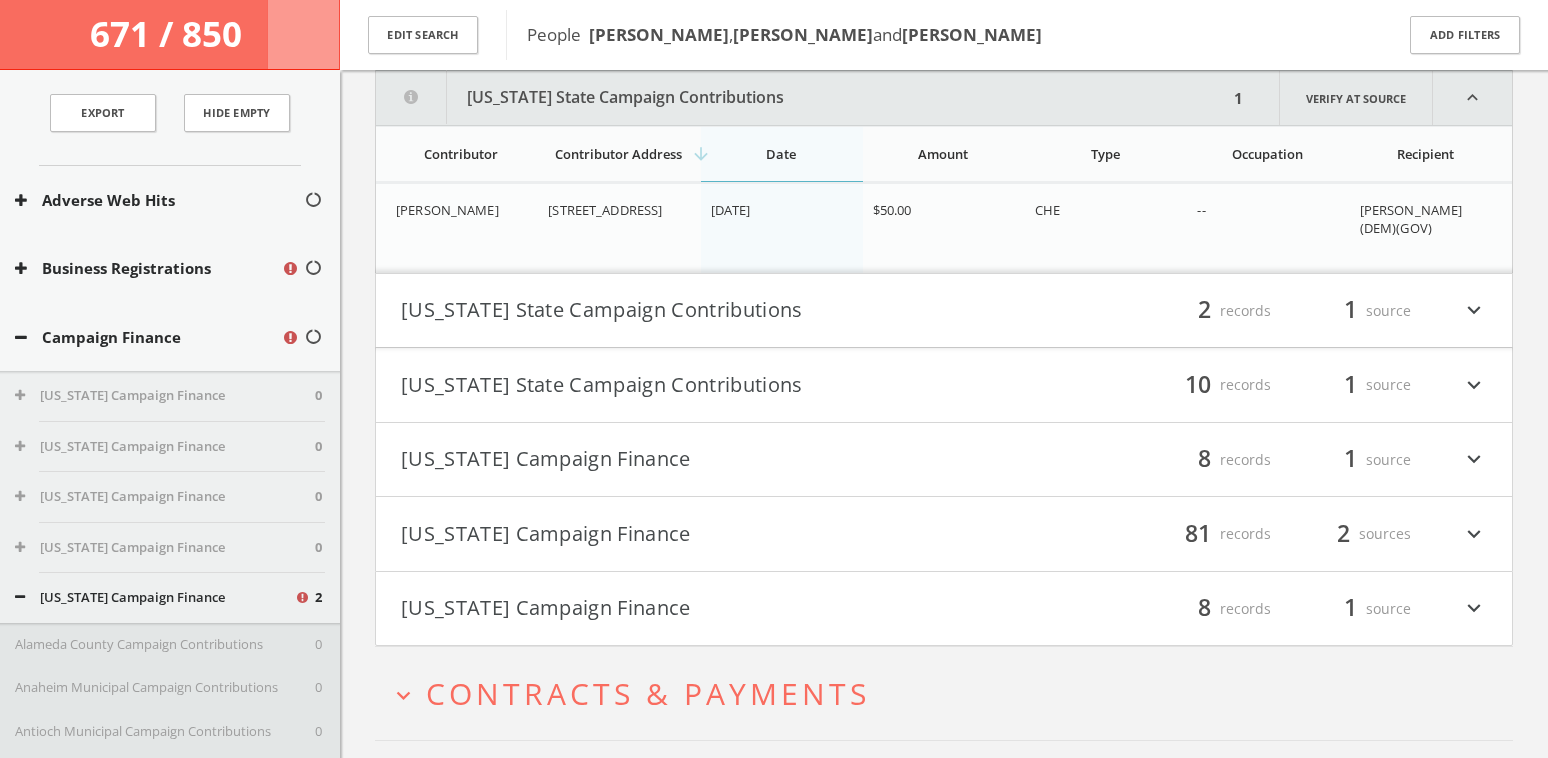 click on "Search
History
Alerts
Votes
Edit Profile
Change Password
Security
Help Center
Logout
671 / 850   Edit Search People    [PERSON_NAME] ,  [PERSON_NAME]  and  [PERSON_NAME] Add Filters For This Search Off Alerts On Export Hide Empty Adverse Web Hits Business Registrations Campaign Finance [US_STATE] Campaign Finance 0 [US_STATE] Campaign Finance 0 [US_STATE] Campaign Finance 0 [US_STATE] Campaign Finance 0 [US_STATE] Campaign Finance 2 Alameda County Campaign Contributions 0 Anaheim Municipal Campaign Contributions 0 0 0 0 0 0 0 0 0 0 0 0 0 0 0 0" 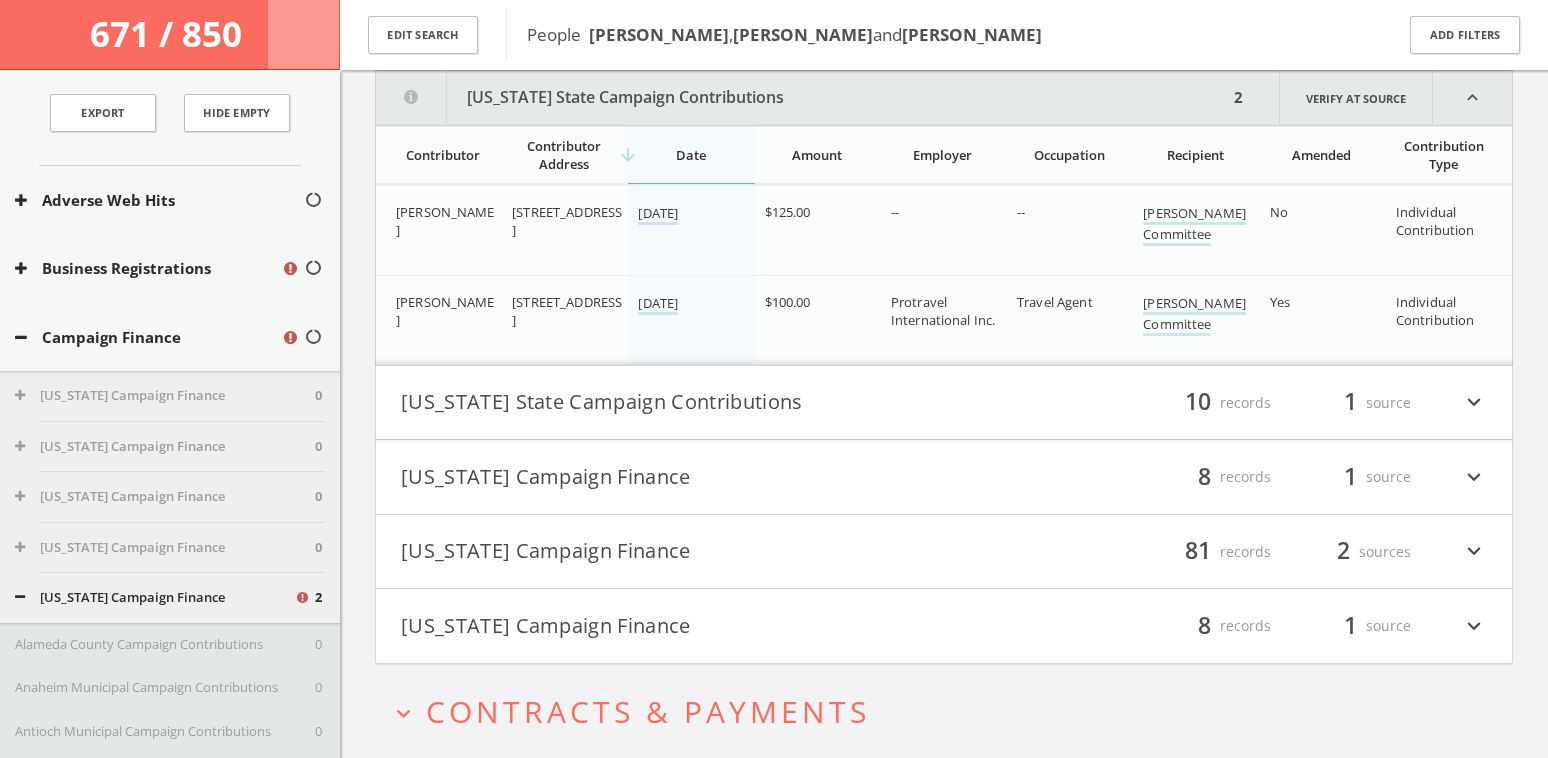 click on "[US_STATE] State Campaign Contributions filter_list 10 records 1 source  expand_more" at bounding box center (944, 403) 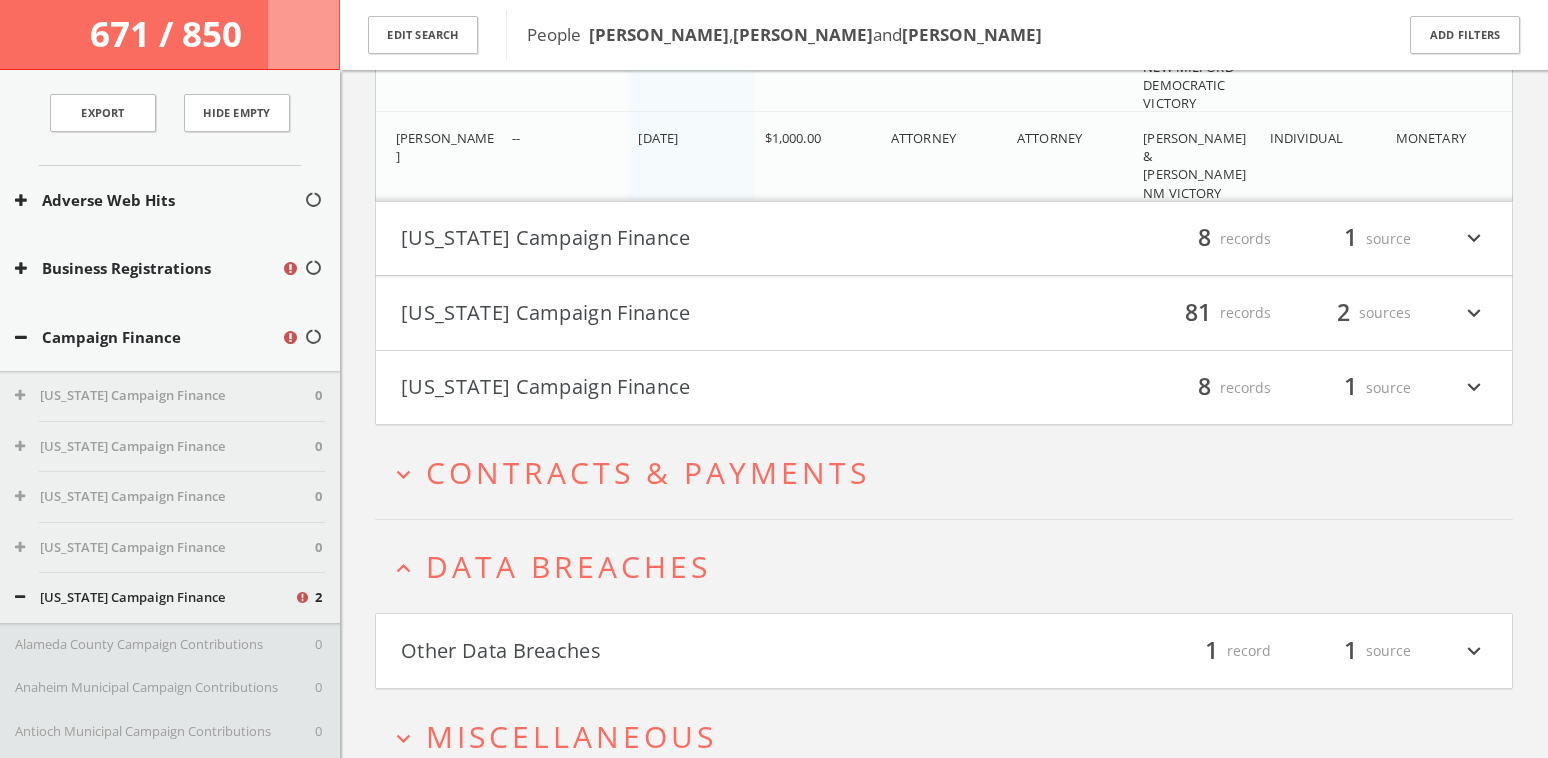 click on "[US_STATE] Campaign Finance" at bounding box center [672, 239] 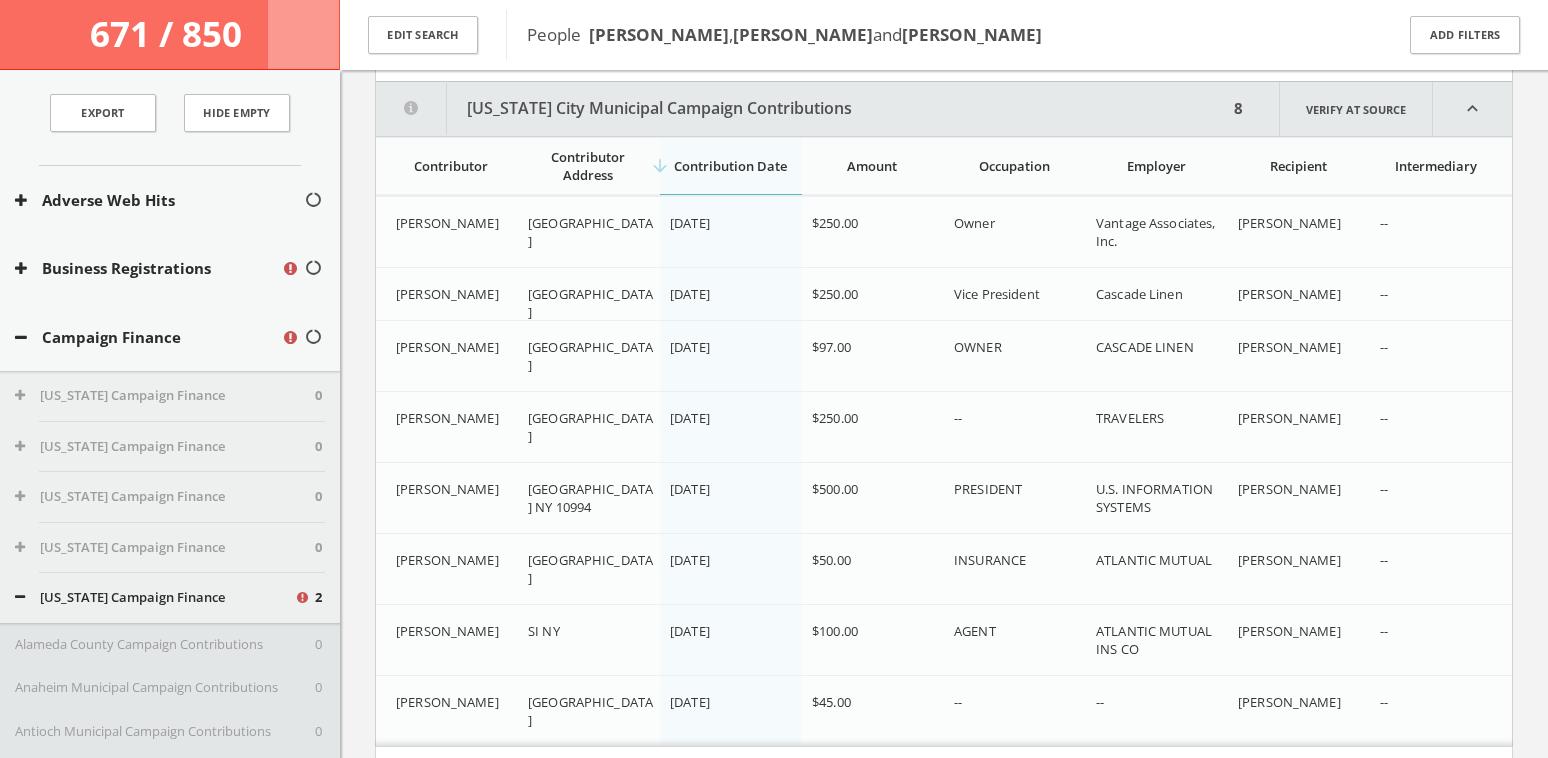 scroll, scrollTop: 3790, scrollLeft: 0, axis: vertical 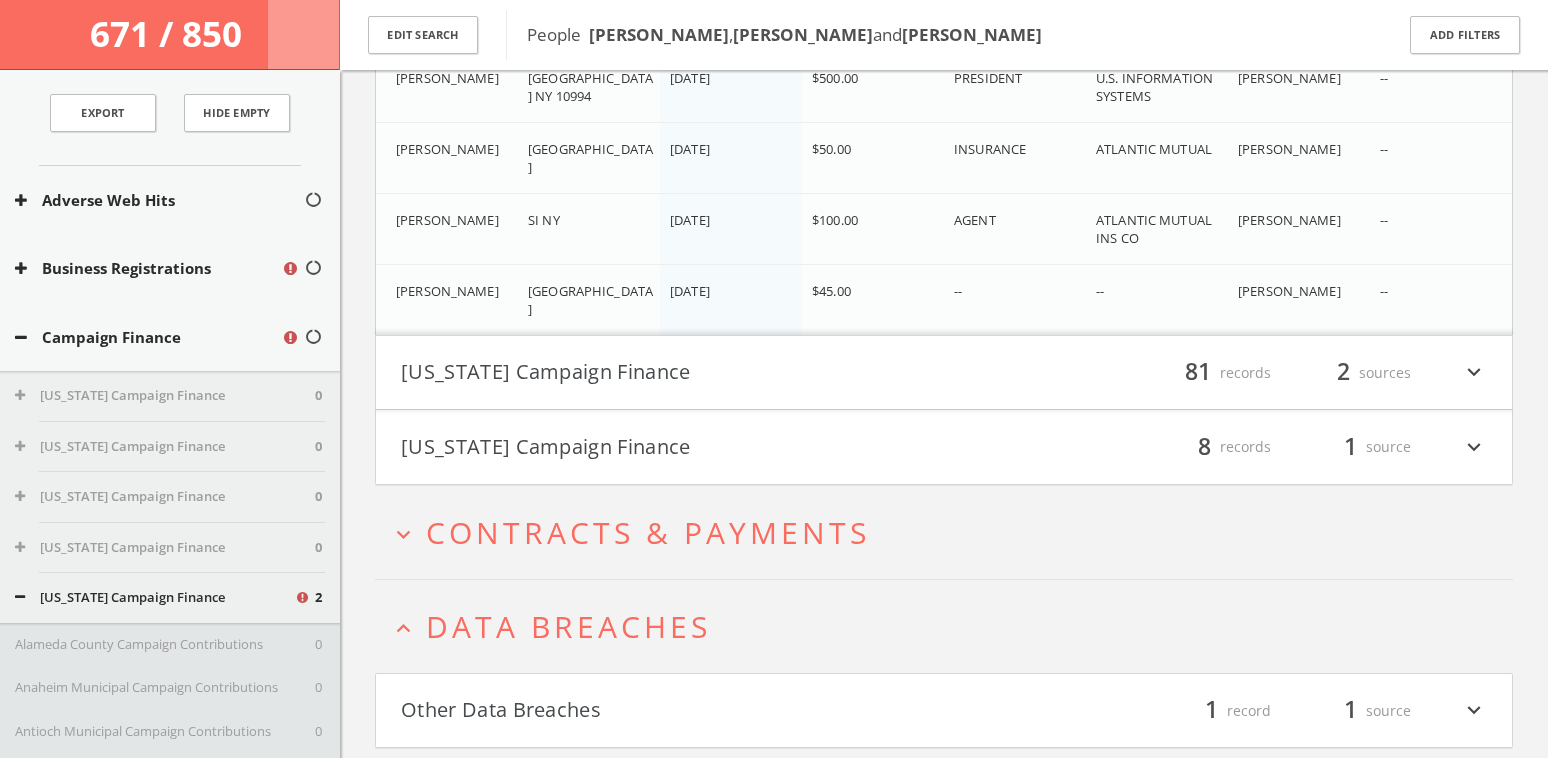 click on "[US_STATE] Campaign Finance" at bounding box center (672, 373) 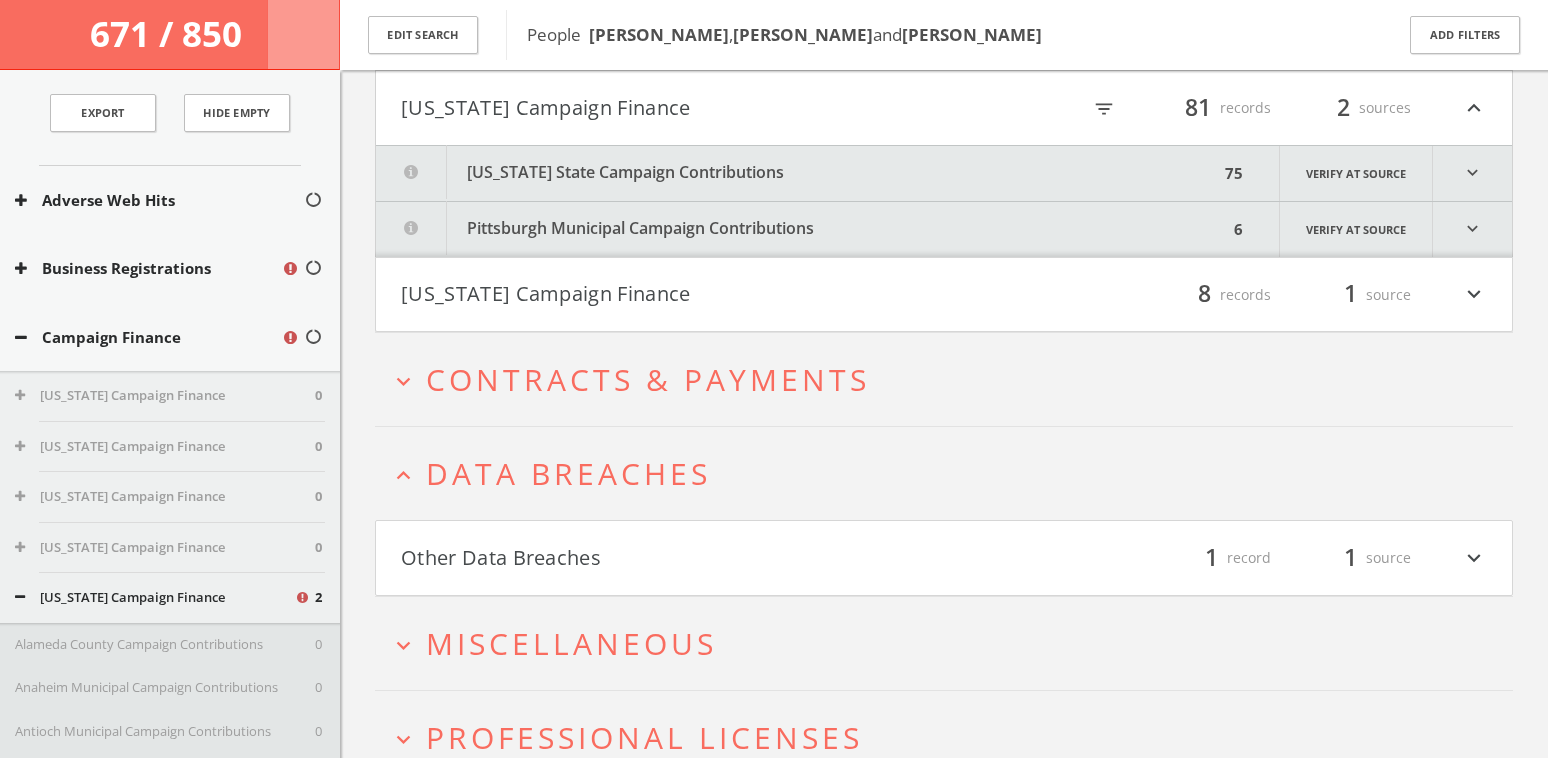click on "expand_more" at bounding box center [1472, 173] 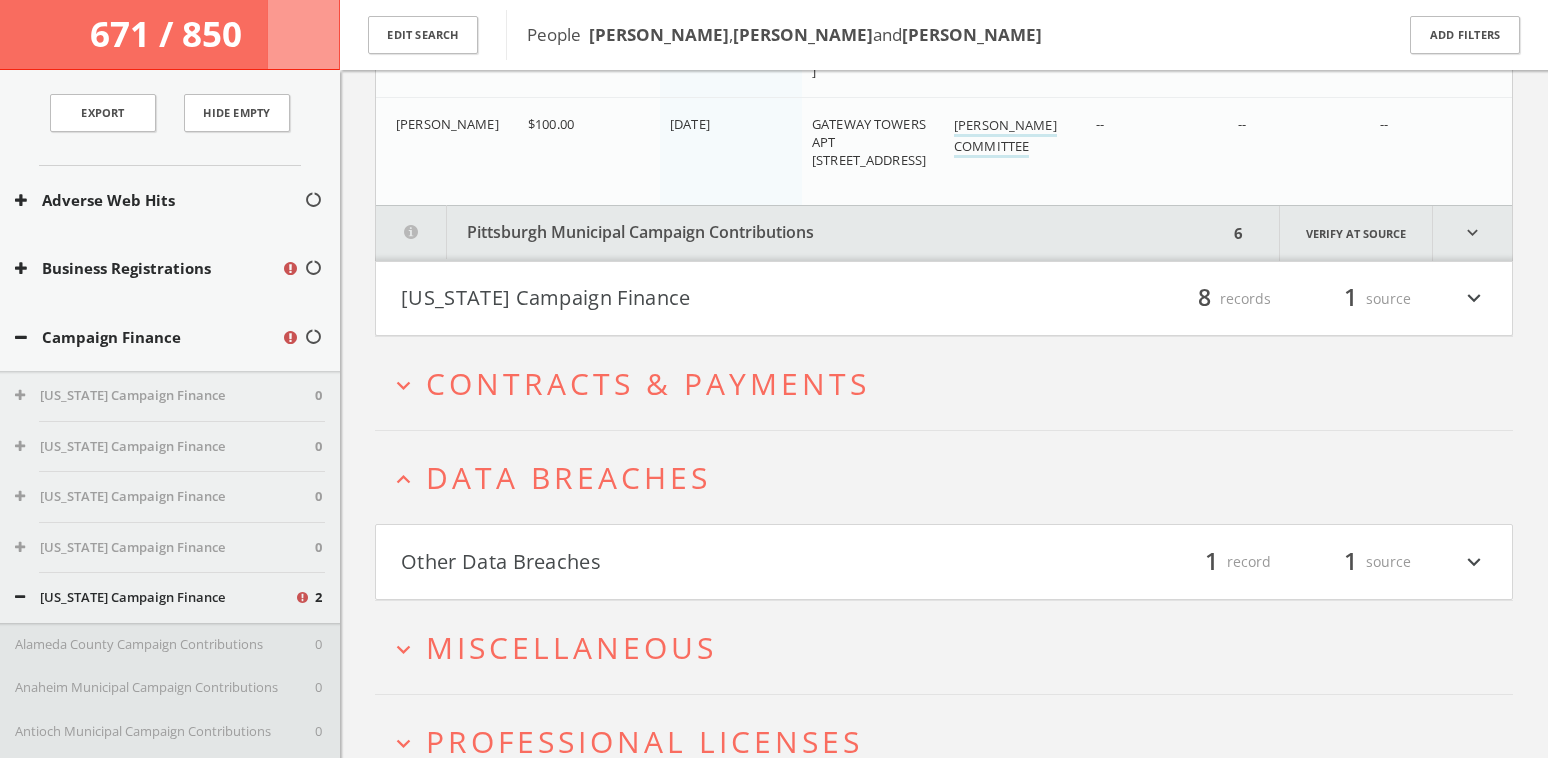 scroll, scrollTop: 12530, scrollLeft: 0, axis: vertical 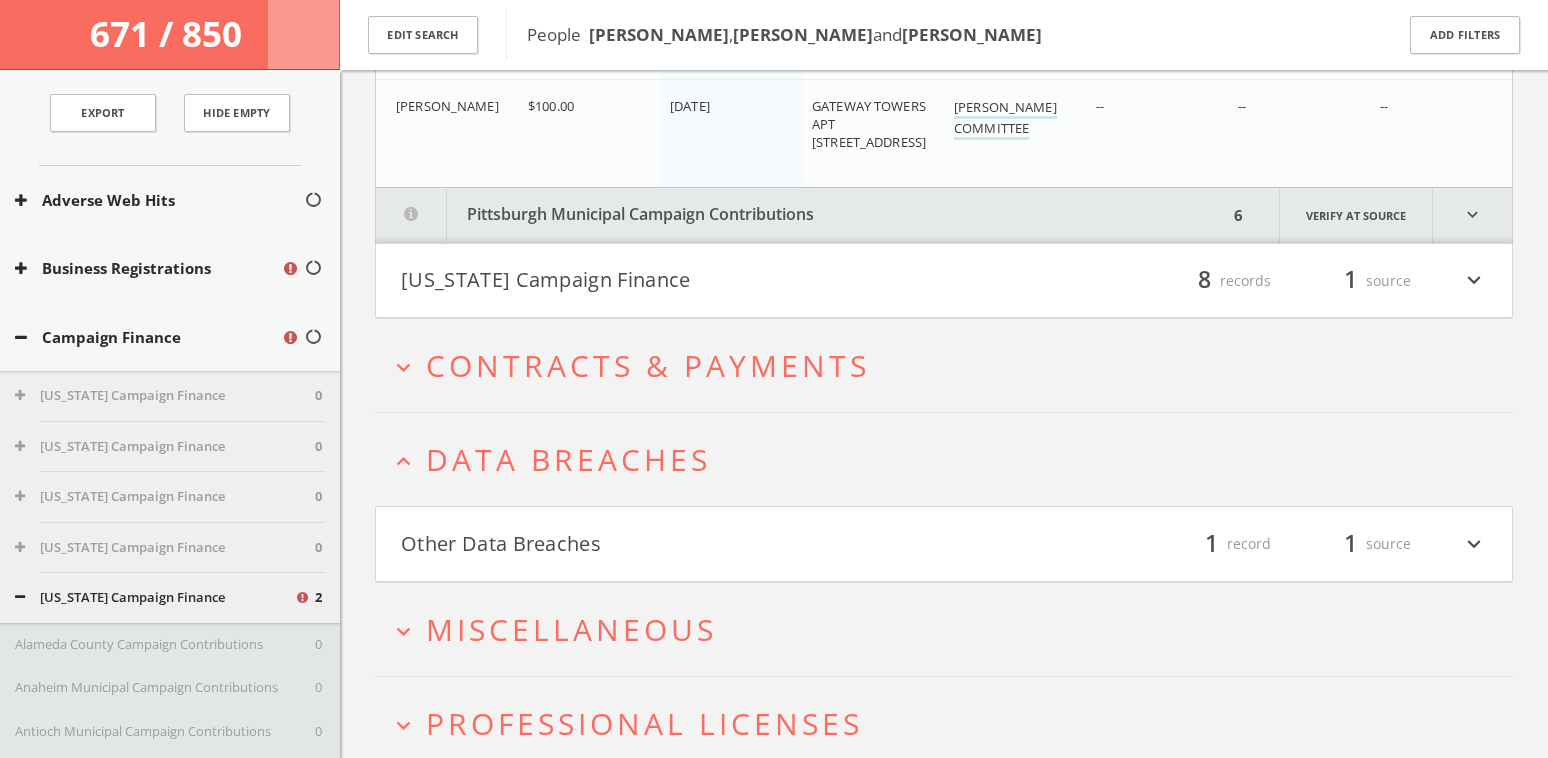 click on "filter_list 8 records 1 source  expand_more" at bounding box center (1215, 281) 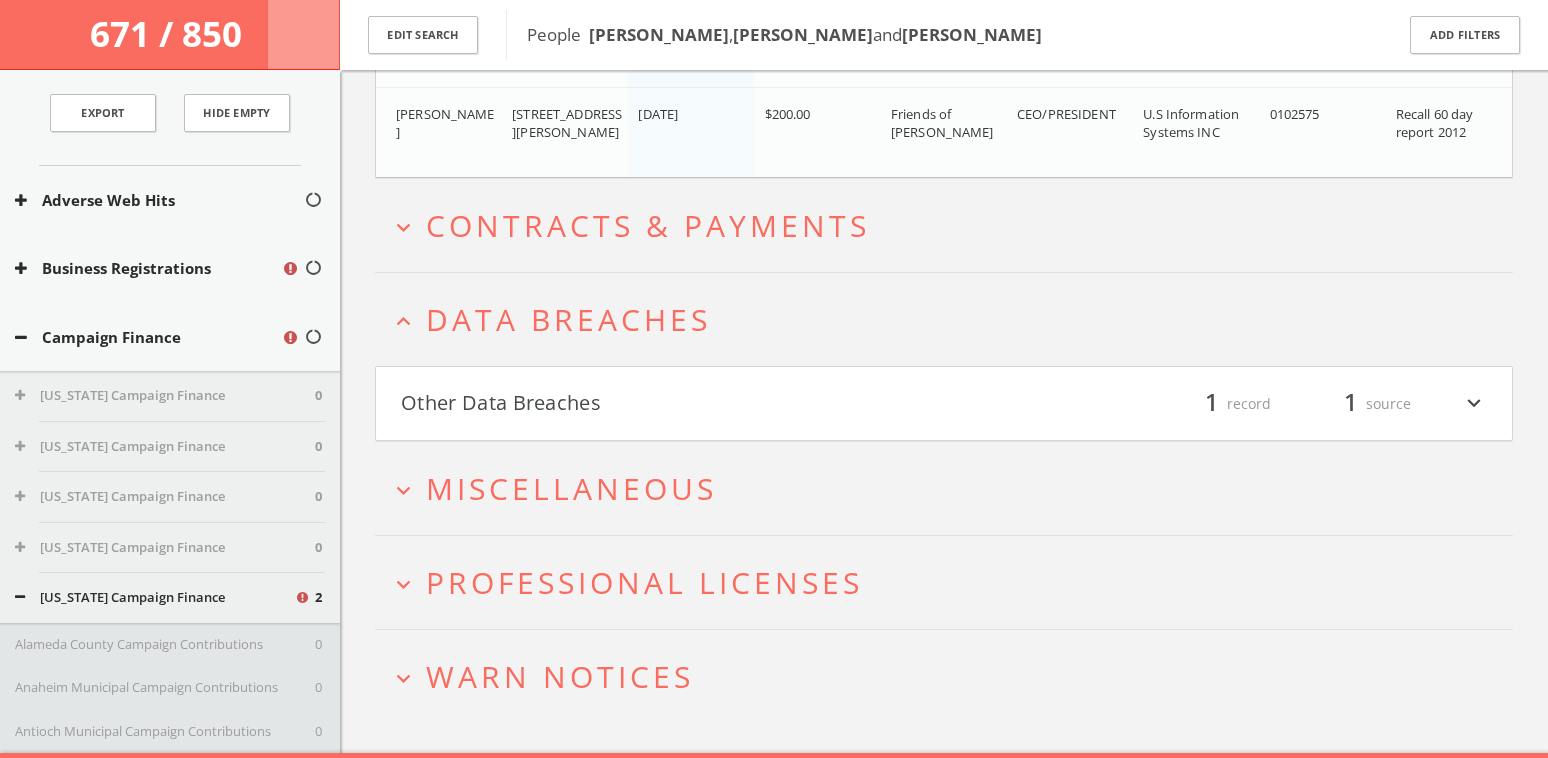 click on "expand_more Contracts & Payments" at bounding box center [944, 225] 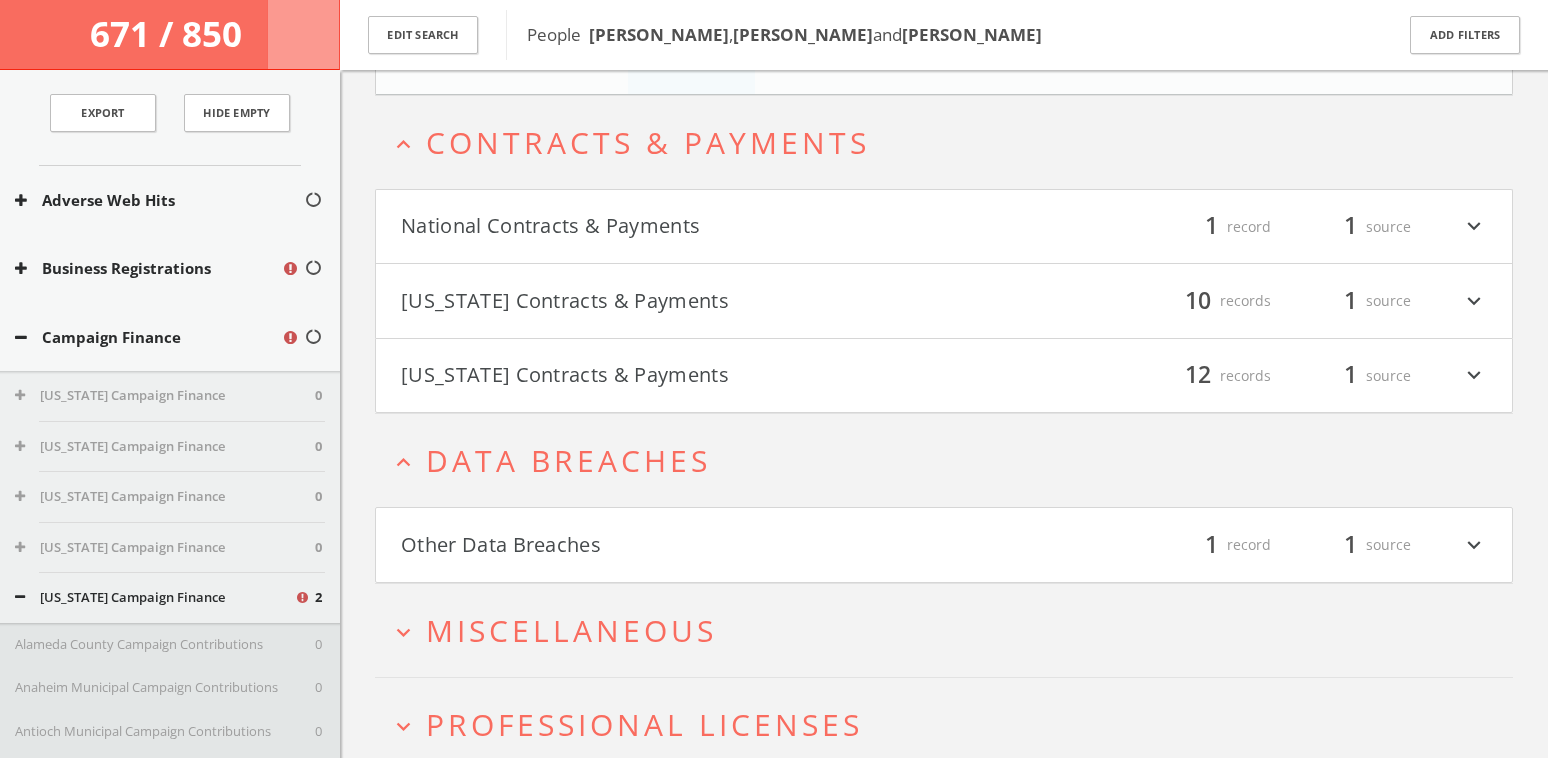 click on "Search
History
Alerts
Votes
Edit Profile
Change Password
Security
Help Center
Logout
671 / 850   Edit Search People    [PERSON_NAME] ,  [PERSON_NAME]  and  [PERSON_NAME] Add Filters For This Search Off Alerts On Export Hide Empty Adverse Web Hits Business Registrations Campaign Finance [US_STATE] Campaign Finance 0 [US_STATE] Campaign Finance 0 [US_STATE] Campaign Finance 0 [US_STATE] Campaign Finance 0 [US_STATE] Campaign Finance 2 Alameda County Campaign Contributions 0 Anaheim Municipal Campaign Contributions 0 0 0 0 0 0 0 0 0 0 0 0 0 0 0 0" 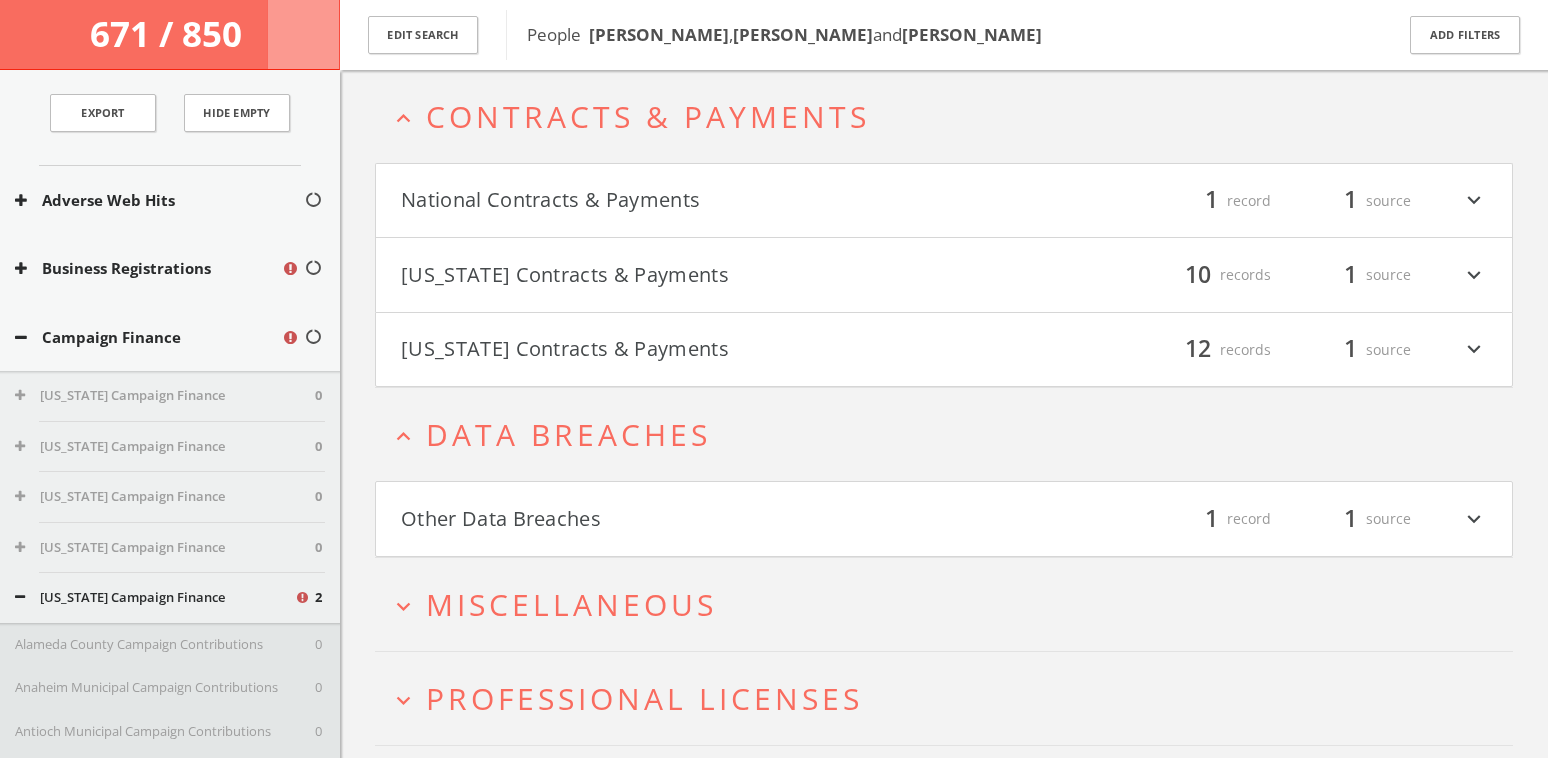 click on "1 record" at bounding box center [1211, 201] 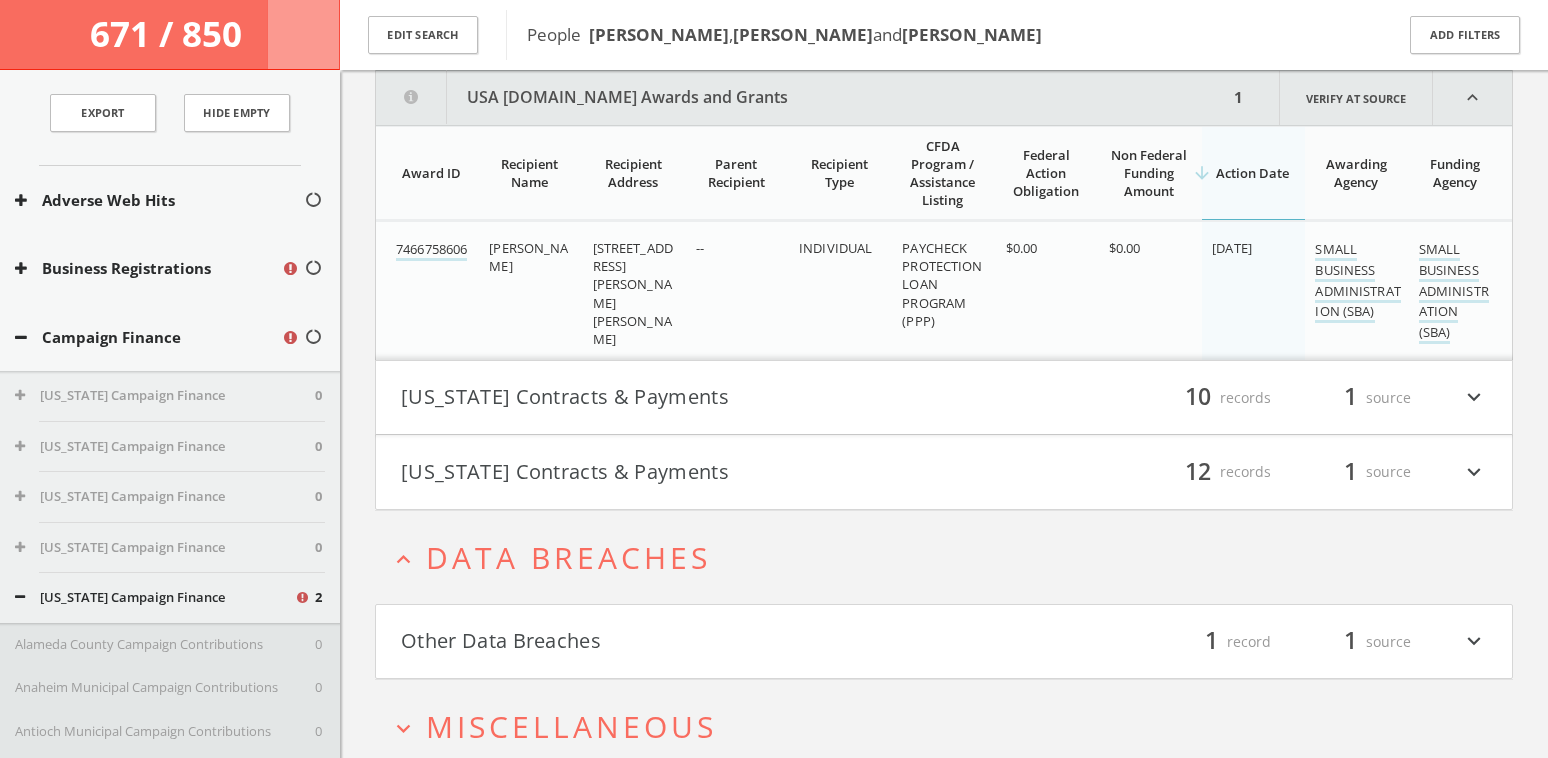 click on "[US_STATE] Contracts & Payments" at bounding box center [672, 398] 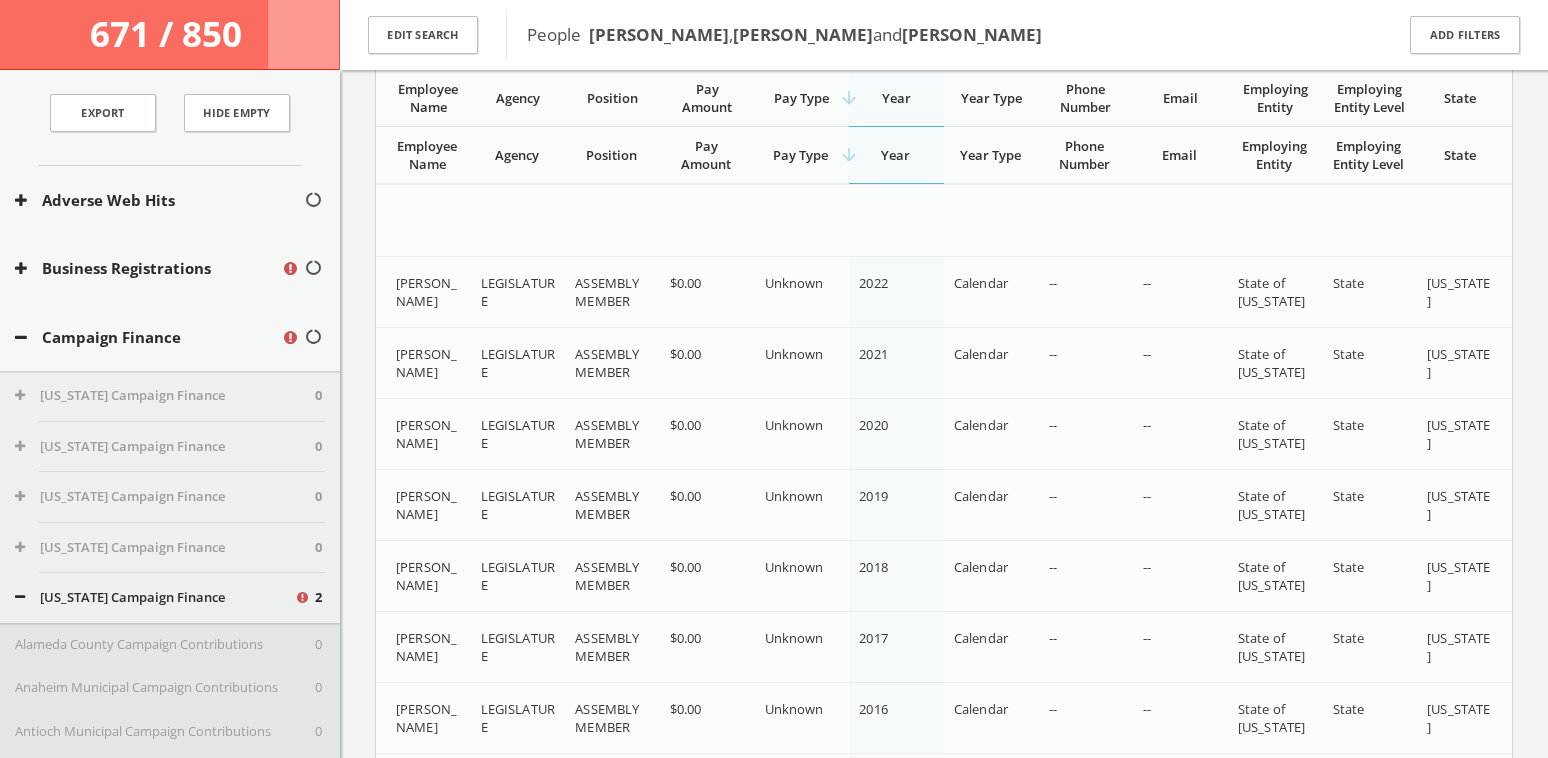 scroll, scrollTop: 14820, scrollLeft: 0, axis: vertical 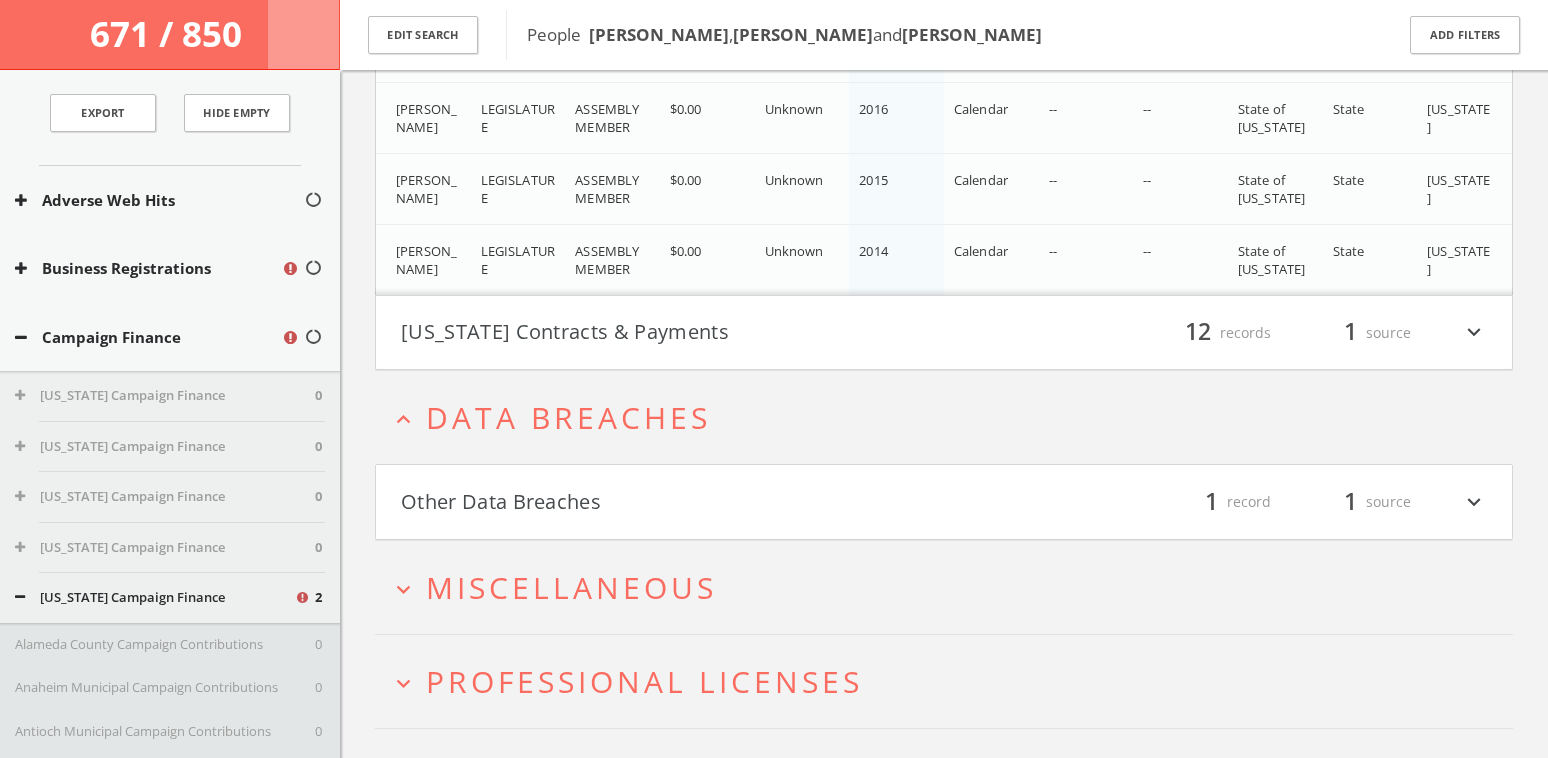 click on "[US_STATE] Contracts & Payments" at bounding box center (672, 333) 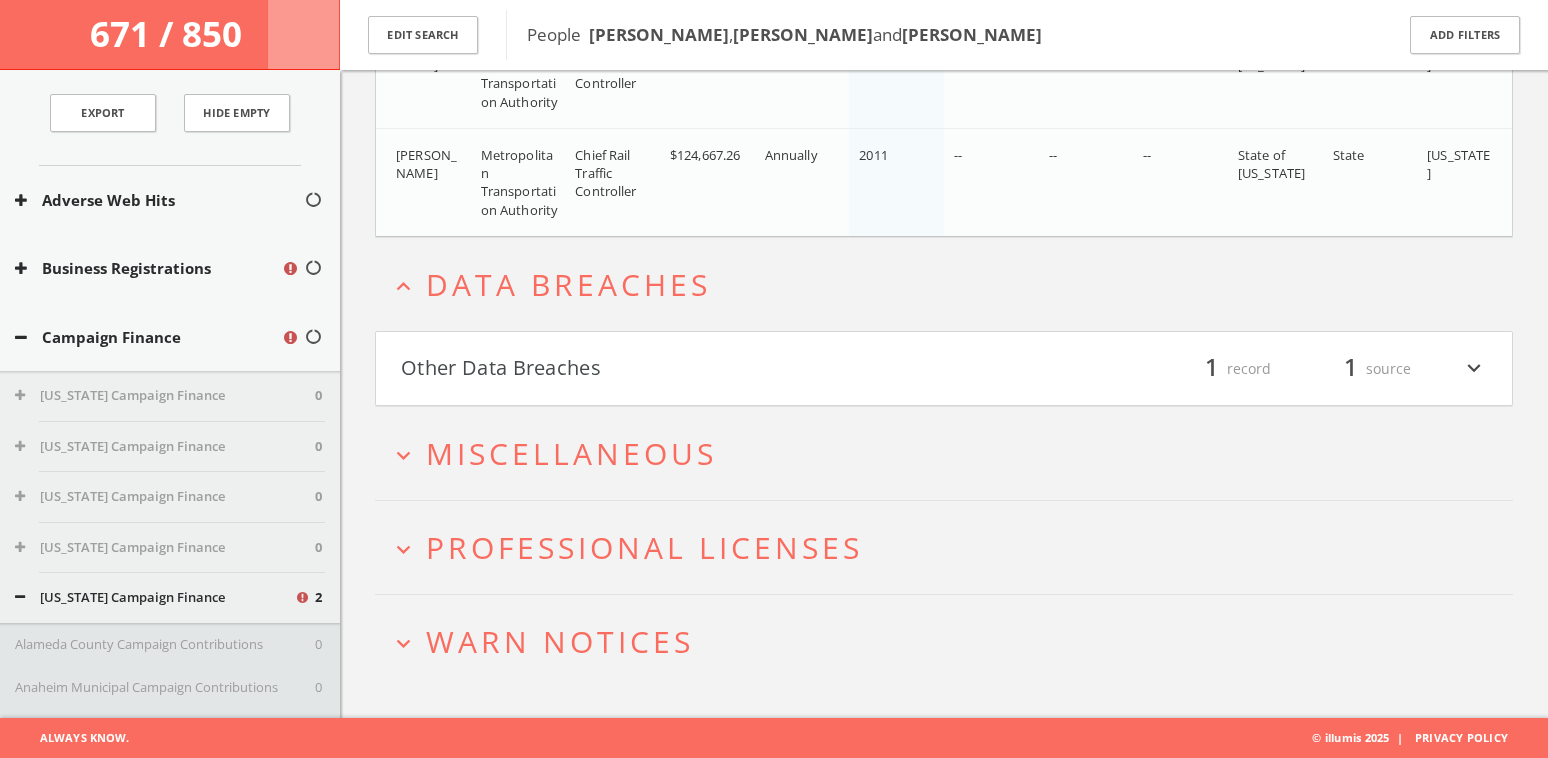 click on "expand_more Miscellaneous" at bounding box center (944, 453) 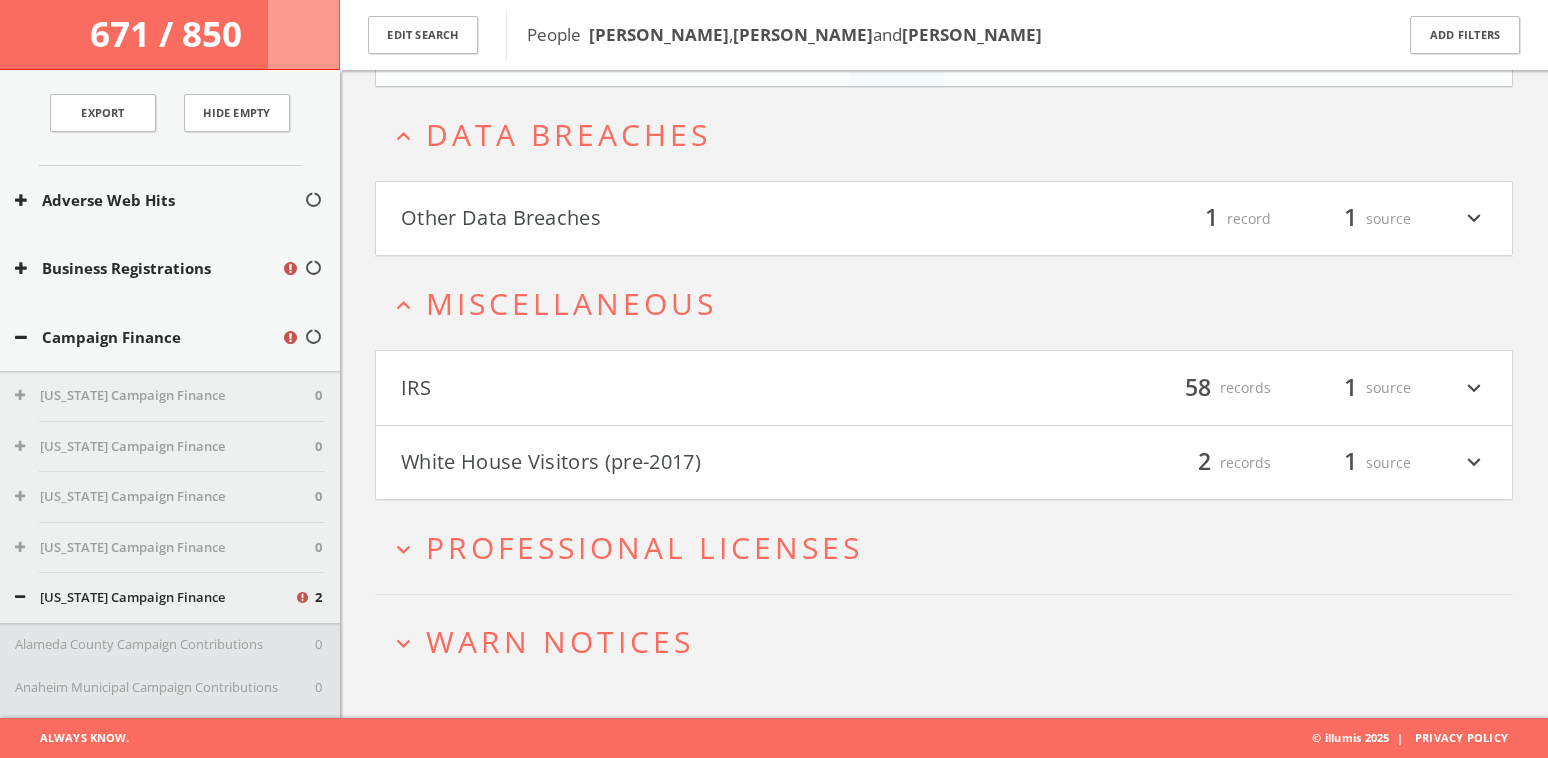 click on "filter_list 58 records 1 source  expand_more" at bounding box center [1215, 388] 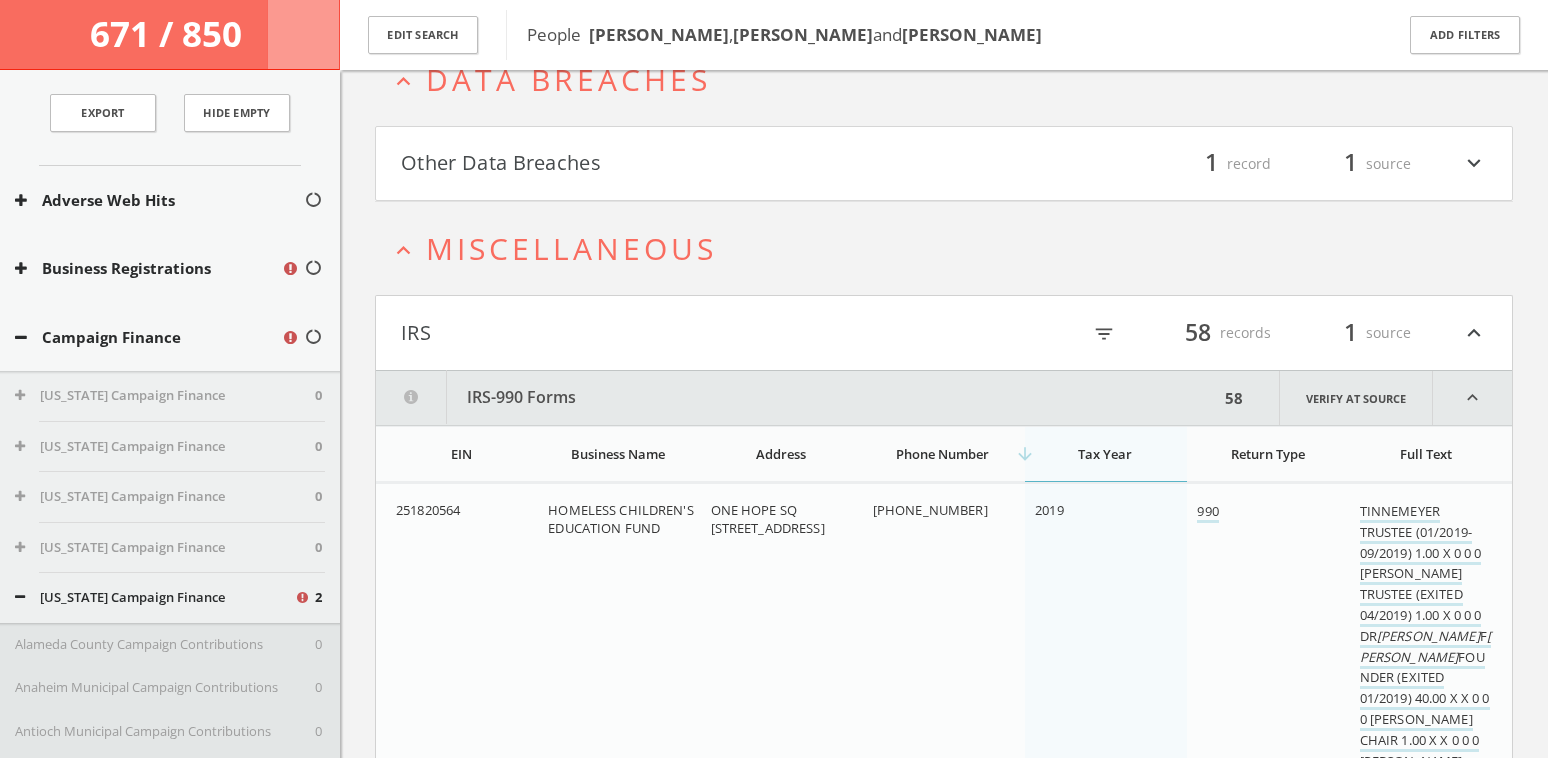 click on "IRS" at bounding box center [672, 333] 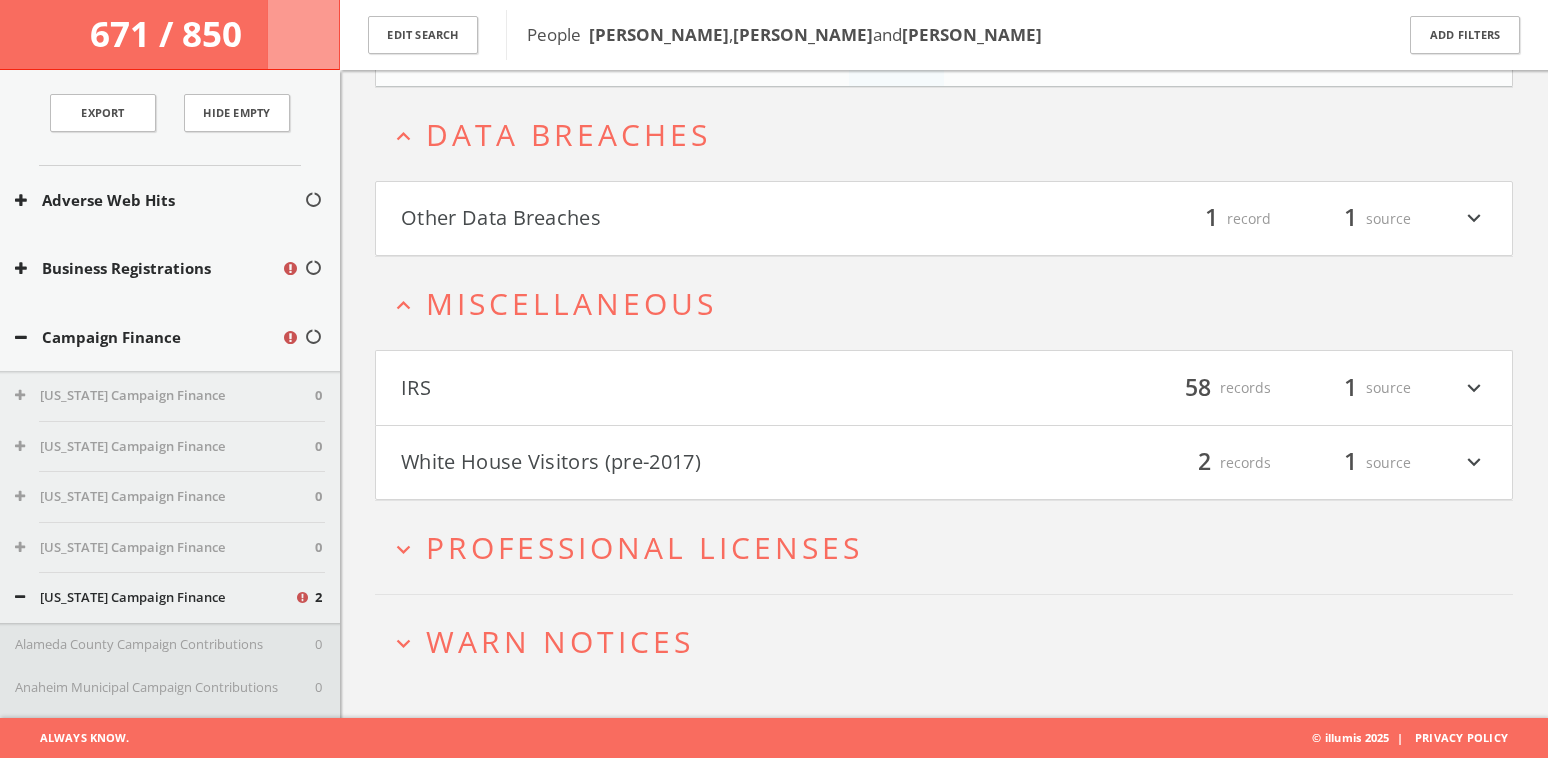 click on "Professional Licenses" at bounding box center (644, 547) 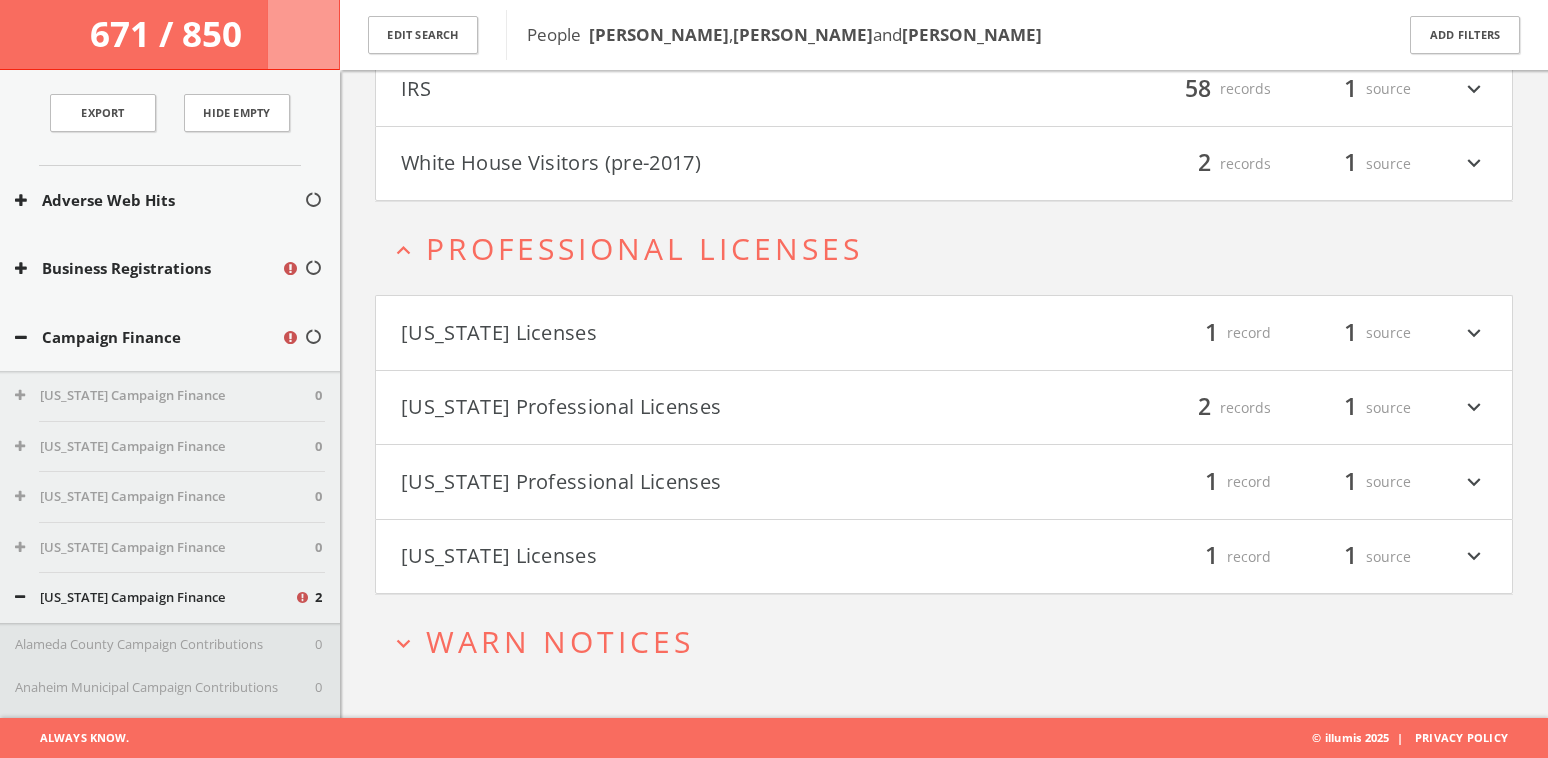 click on "[US_STATE] Professional Licenses filter_list 1 record  1 source  expand_more" at bounding box center [944, 482] 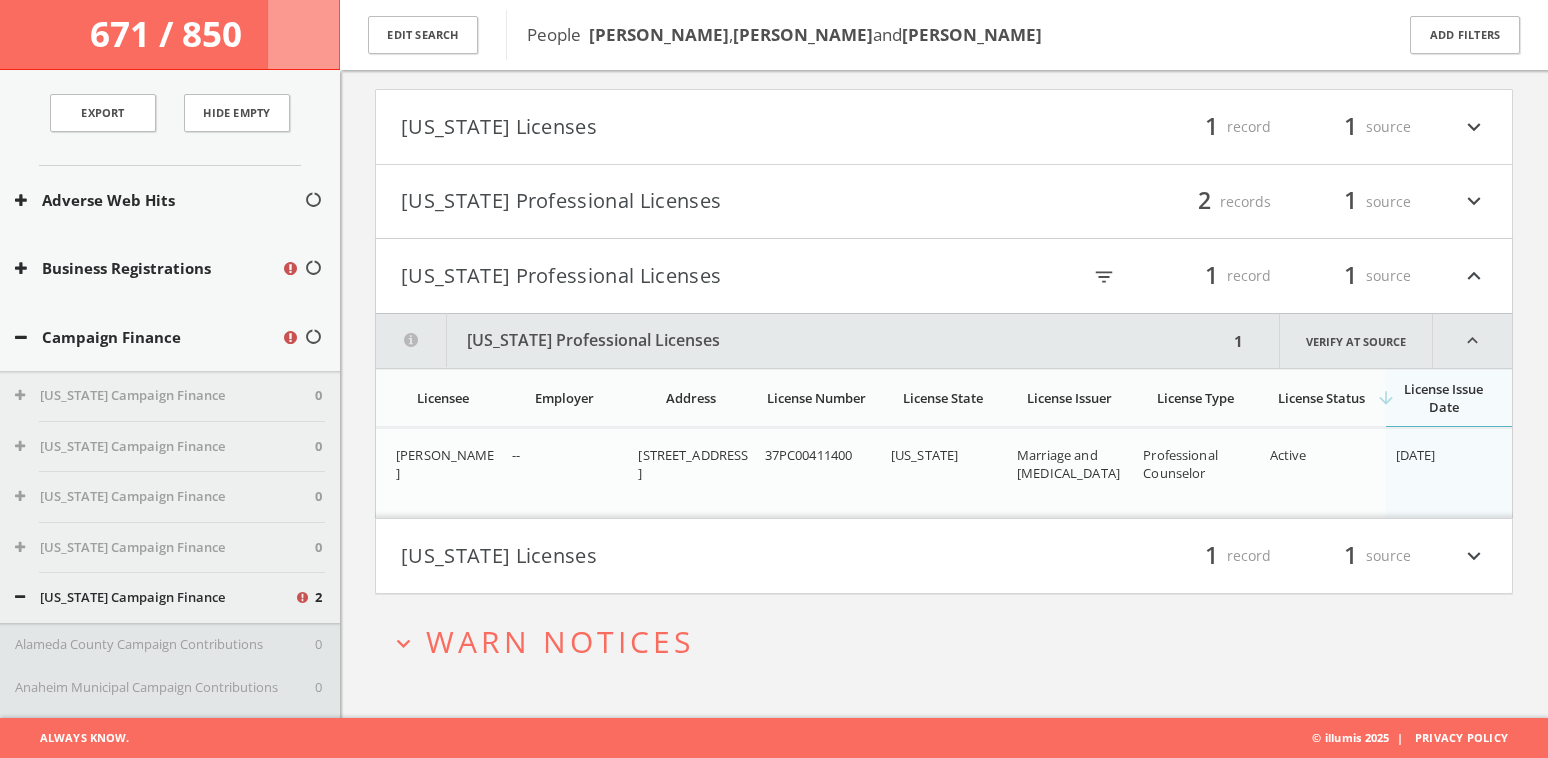 scroll, scrollTop: 16979, scrollLeft: 0, axis: vertical 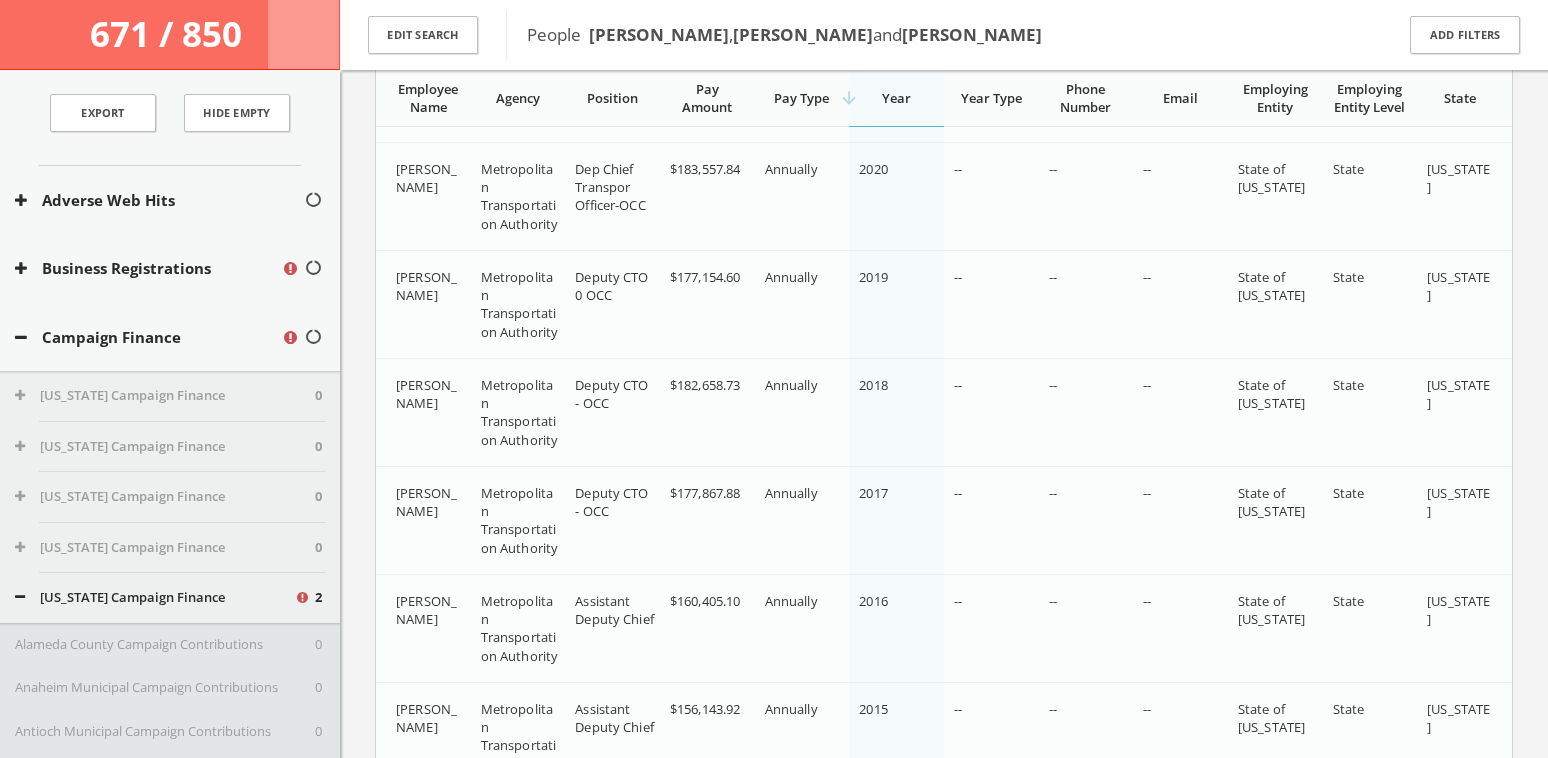 click on "Business Registrations" at bounding box center (170, 268) 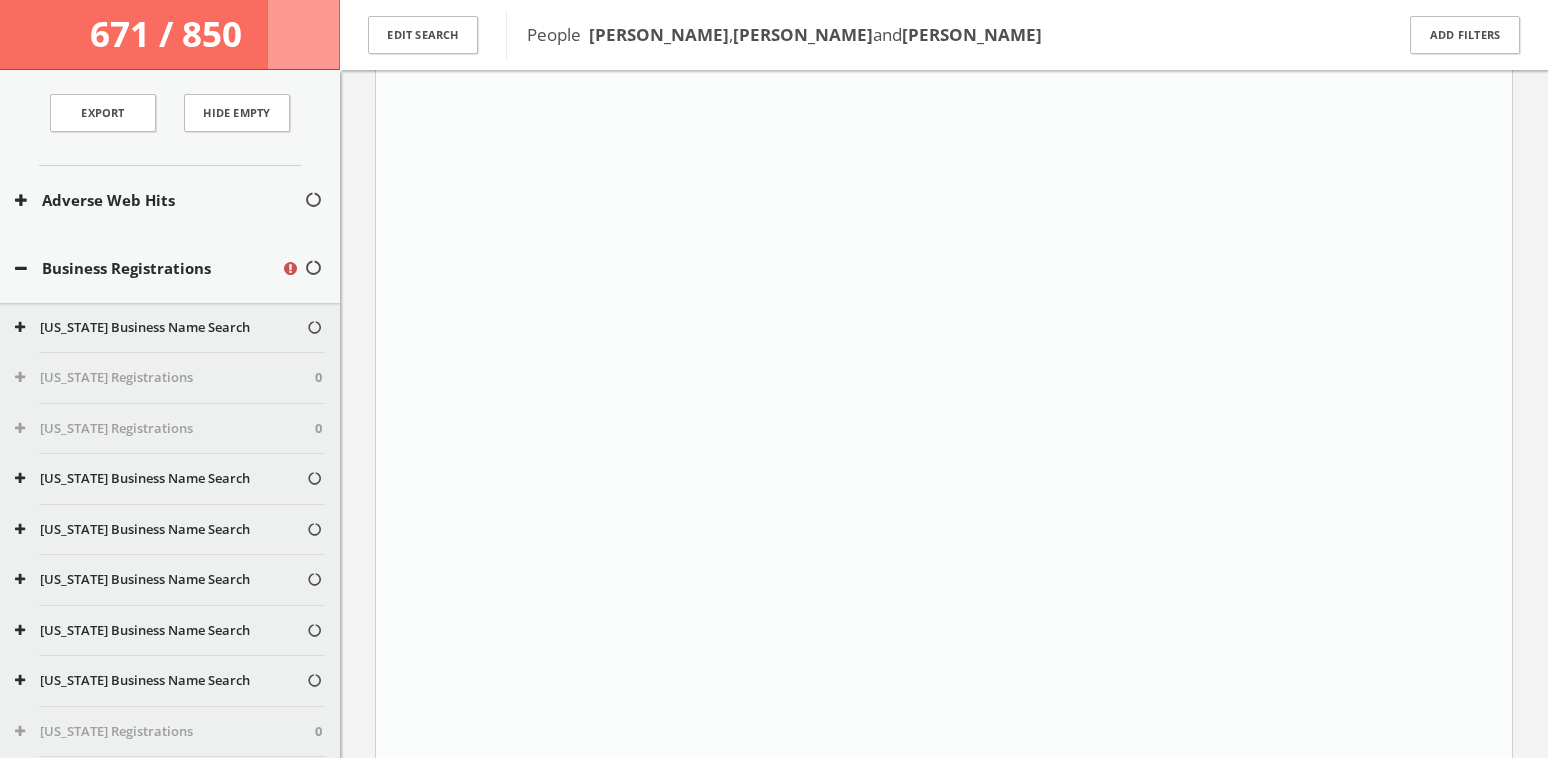 click on "Search
History
Alerts
Votes
Edit Profile
Change Password
Security
Help Center
Logout
671 / 850   Edit Search People    [PERSON_NAME] ,  [PERSON_NAME]  and  [PERSON_NAME] Add Filters For This Search Off Alerts On Export Hide Empty Adverse Web Hits Business Registrations [US_STATE] Business Name Search [US_STATE] Registrations 0 [US_STATE] Registrations 0 [US_STATE] Business Name Search [US_STATE] Business Name Search [US_STATE] Business Name Search [US_STATE] Business Name Search [US_STATE] Business Name Search [US_STATE] Registrations 0 0 Campaign Finance 0" 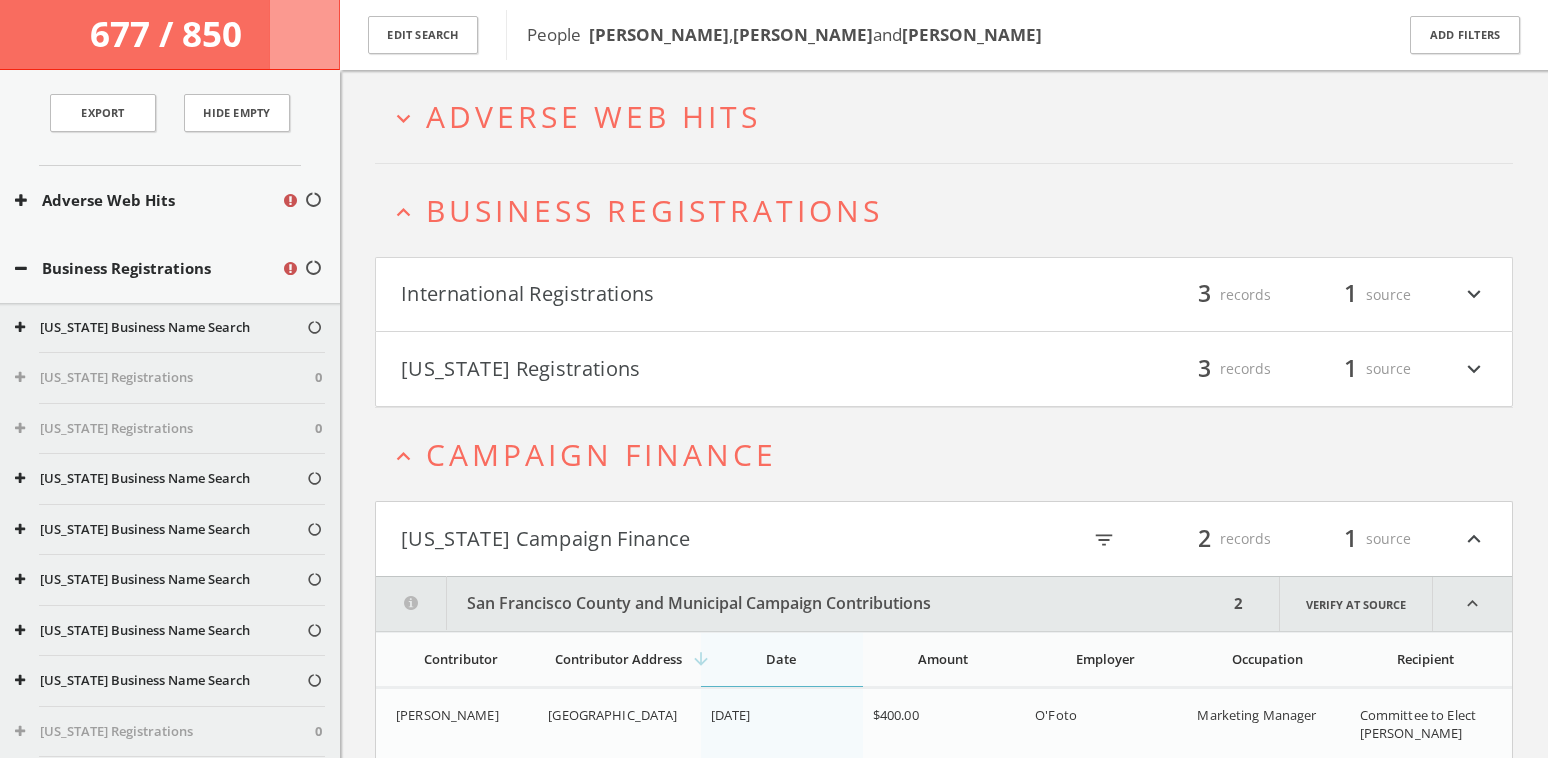 scroll, scrollTop: 181, scrollLeft: 0, axis: vertical 